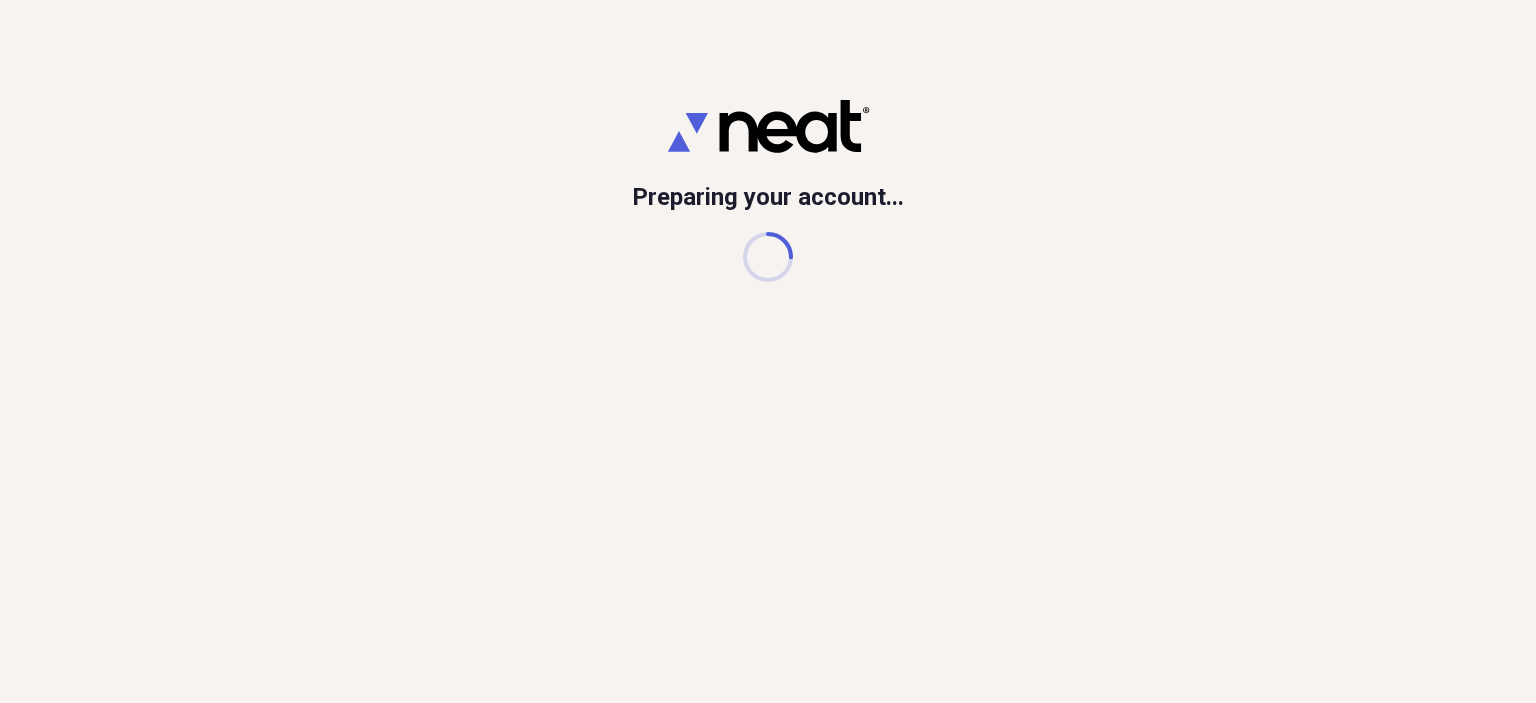 scroll, scrollTop: 0, scrollLeft: 0, axis: both 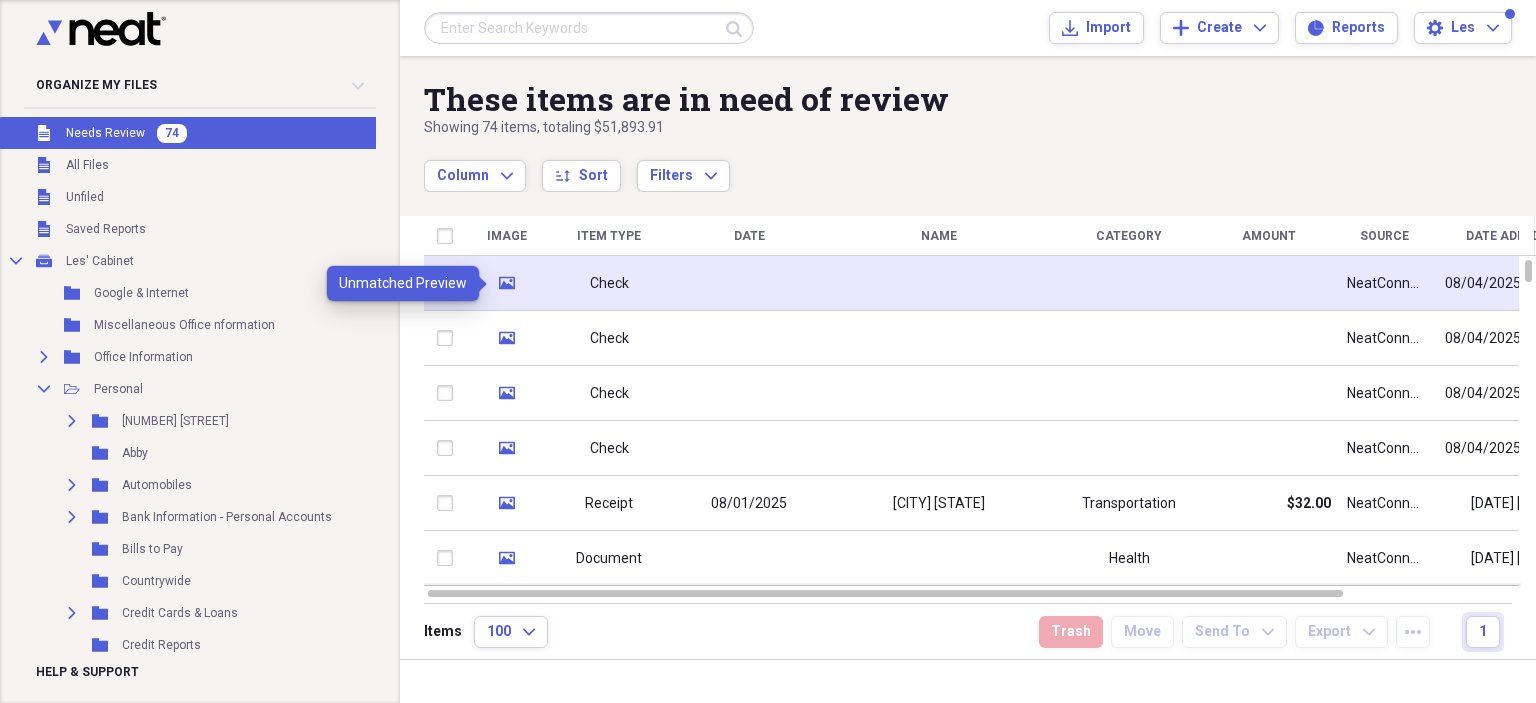 click on "media" at bounding box center (507, 283) 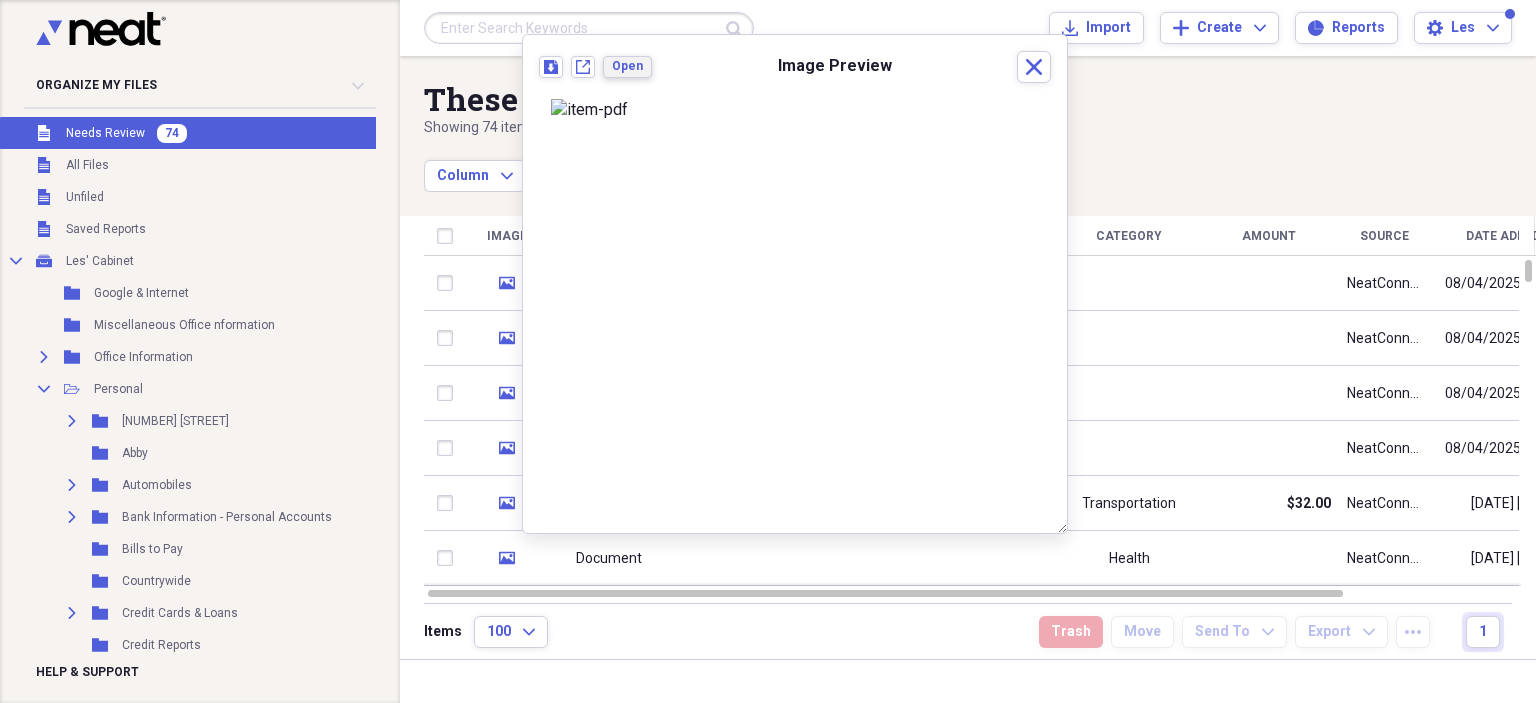 click on "Open" at bounding box center (627, 66) 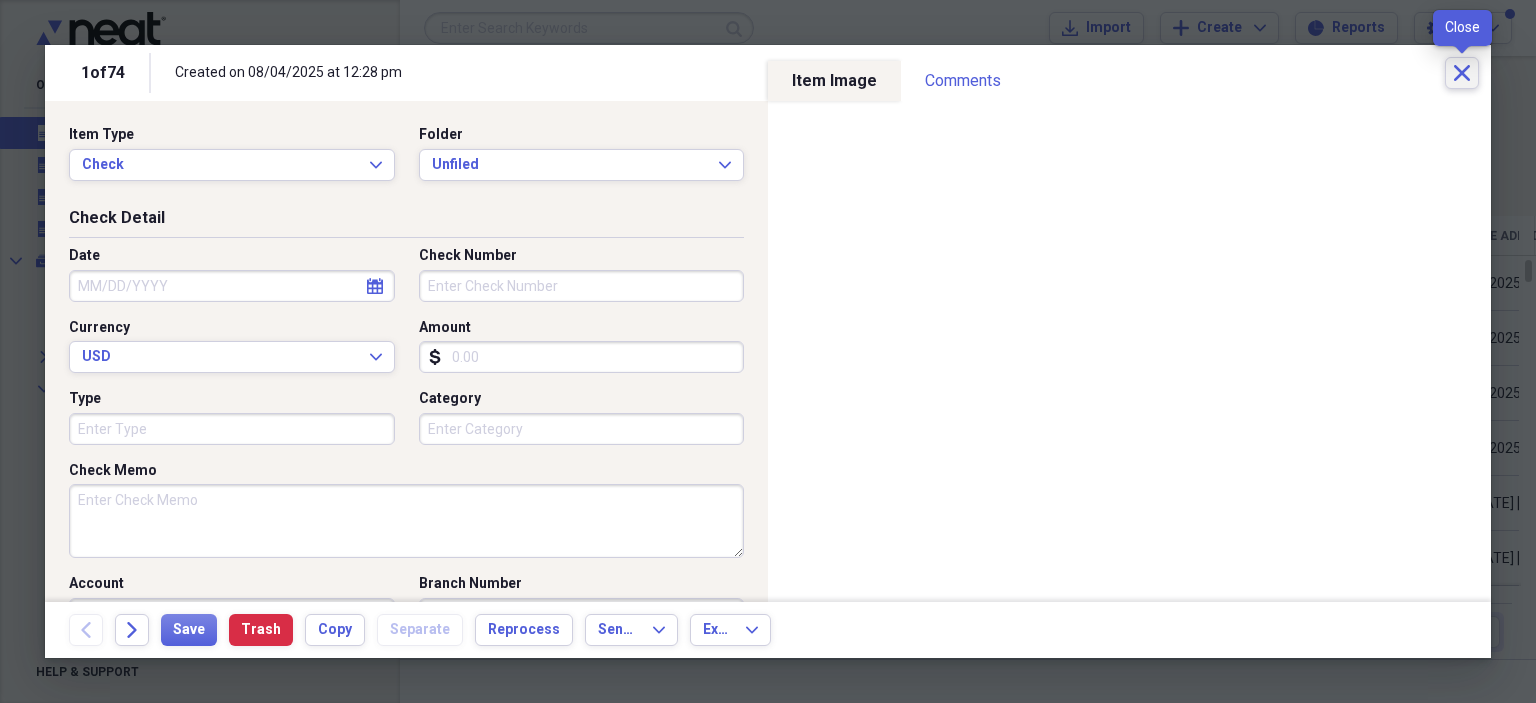 click 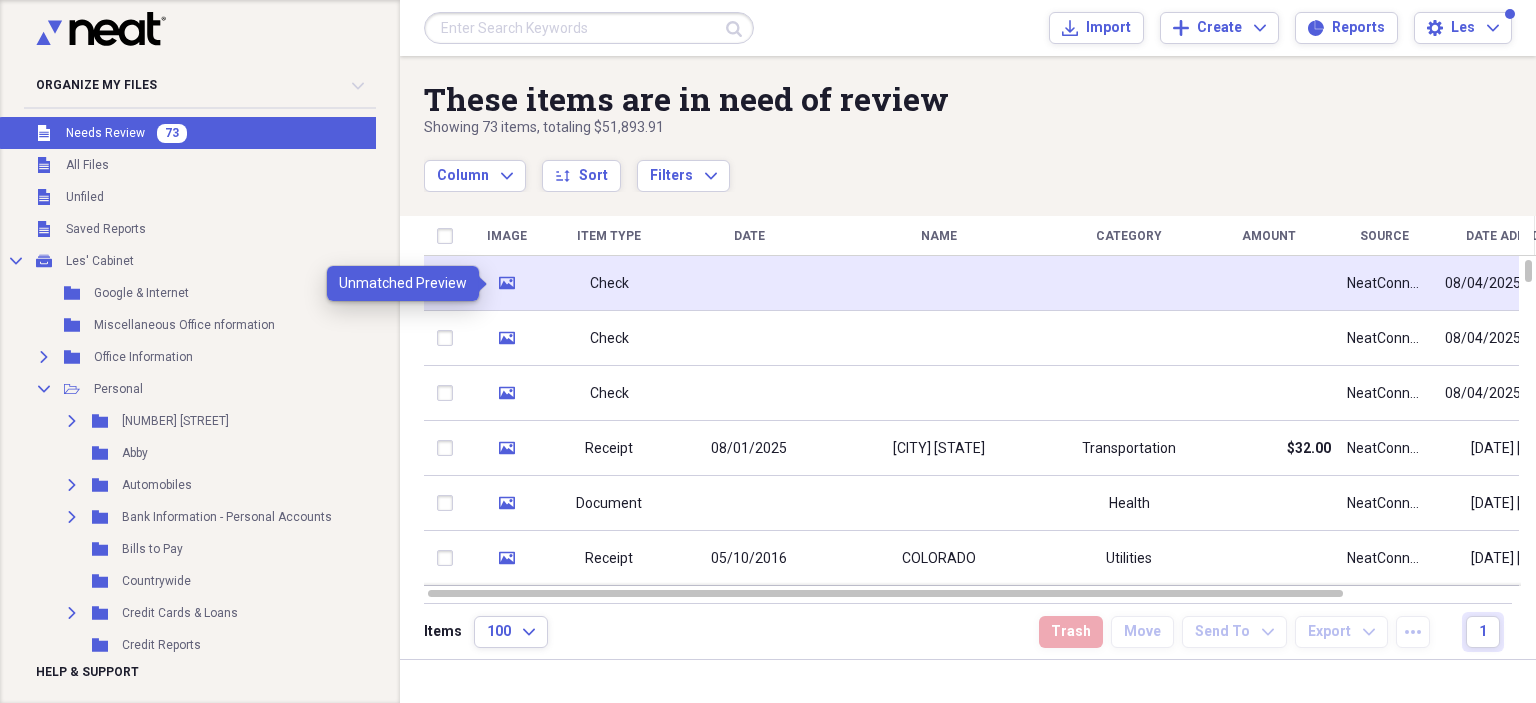 click on "media" 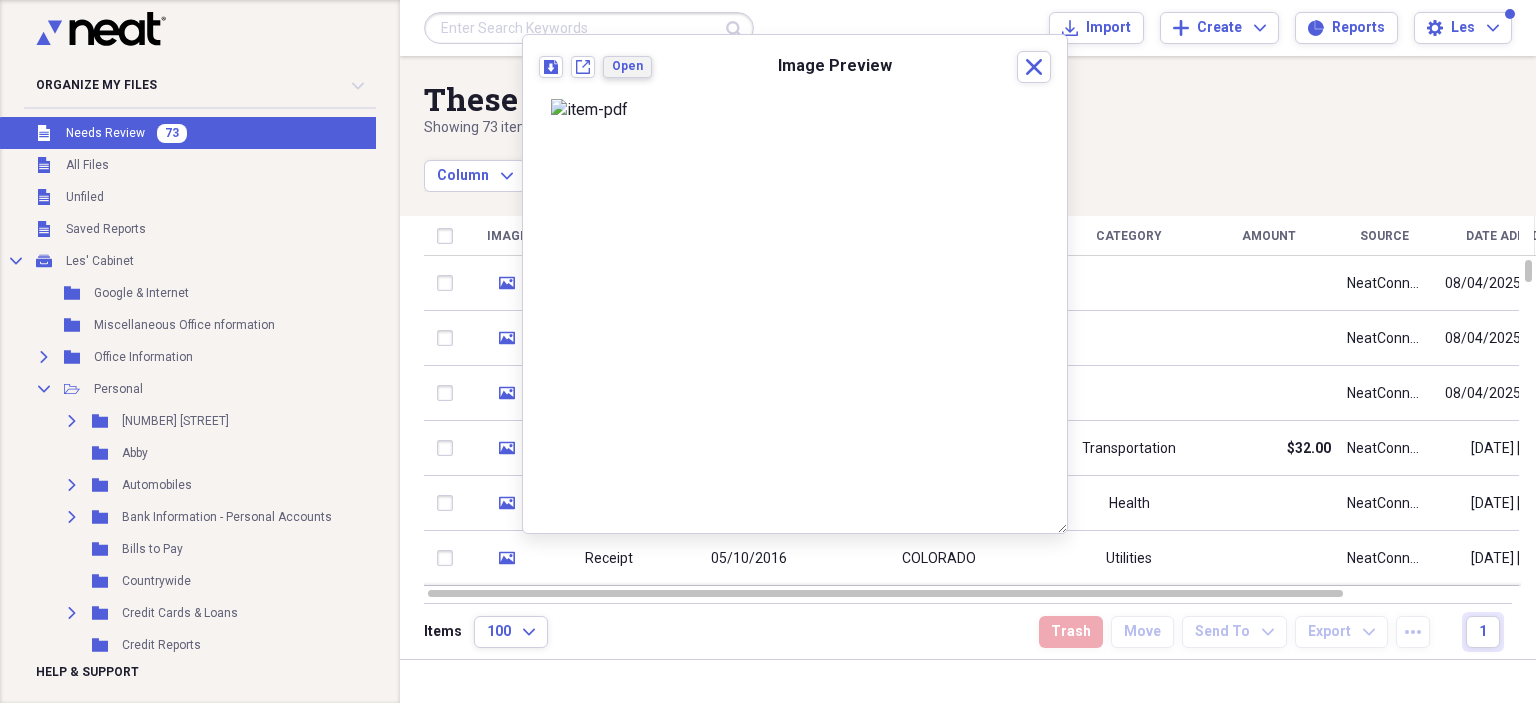 click on "Open" at bounding box center [627, 67] 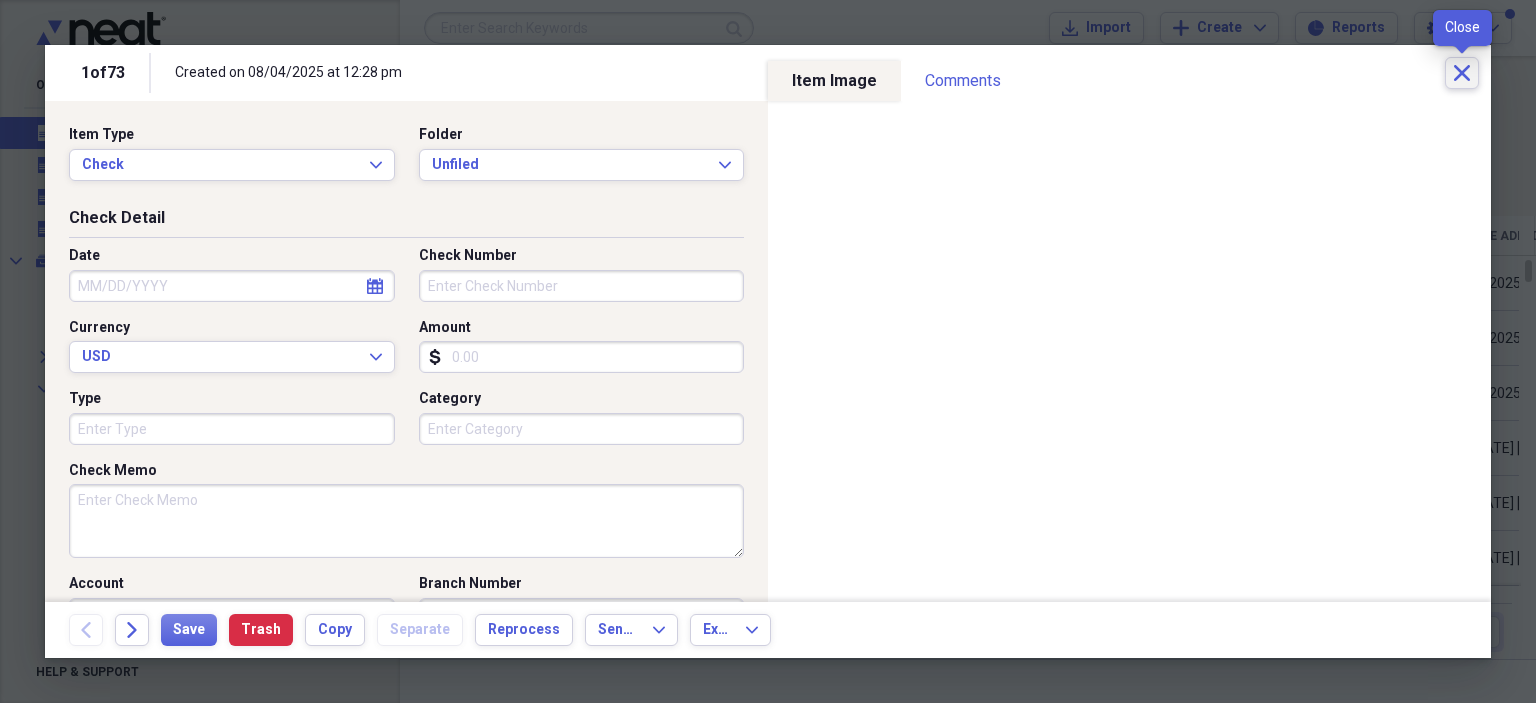 click on "Close" 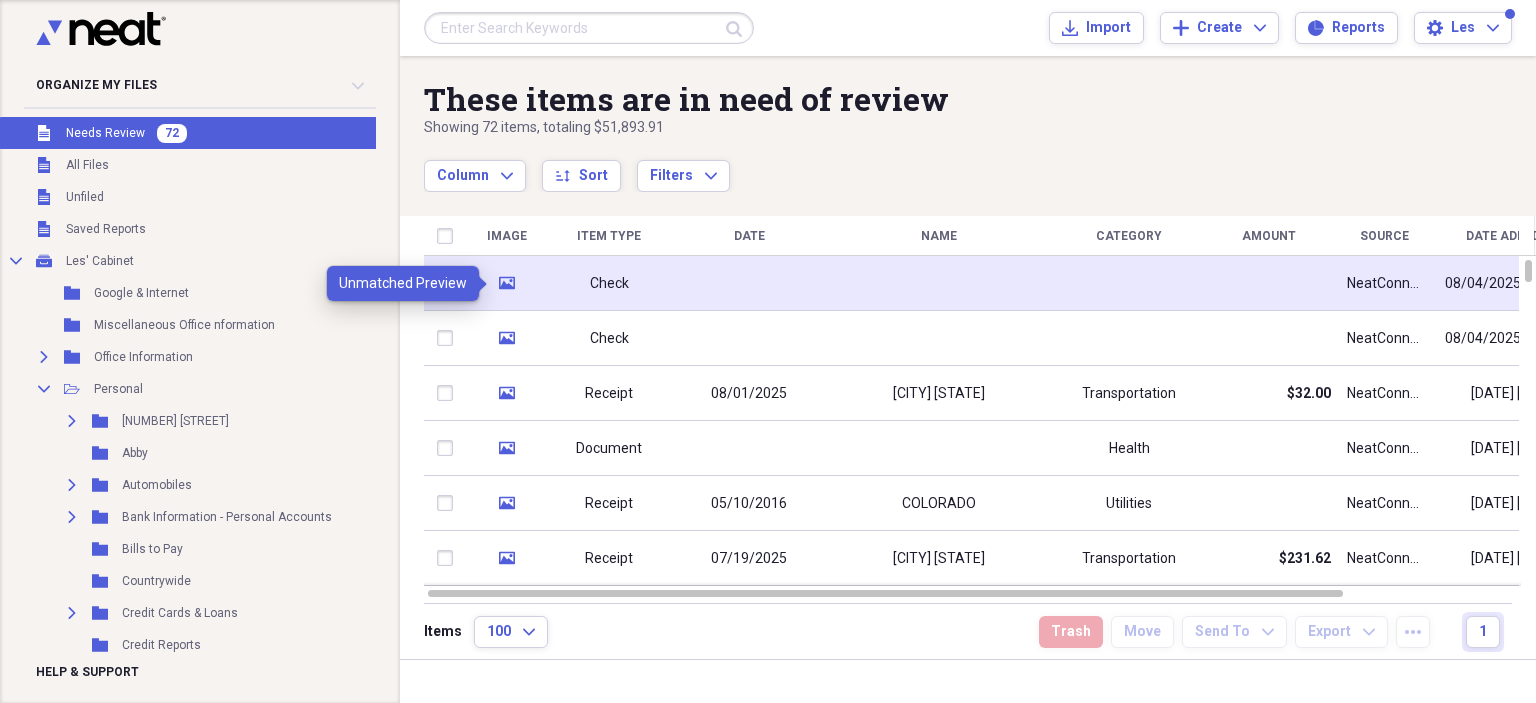 click on "media" 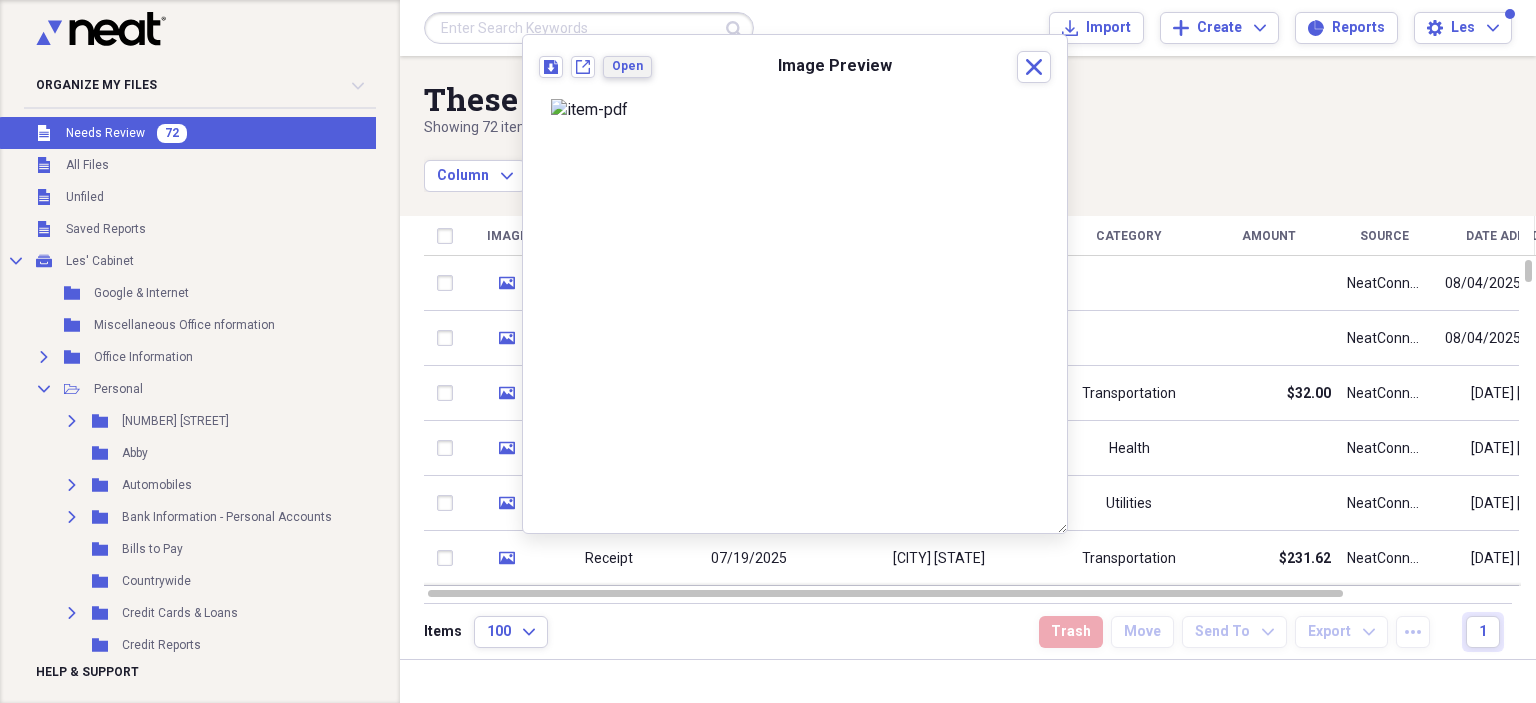 click on "Open" at bounding box center [627, 66] 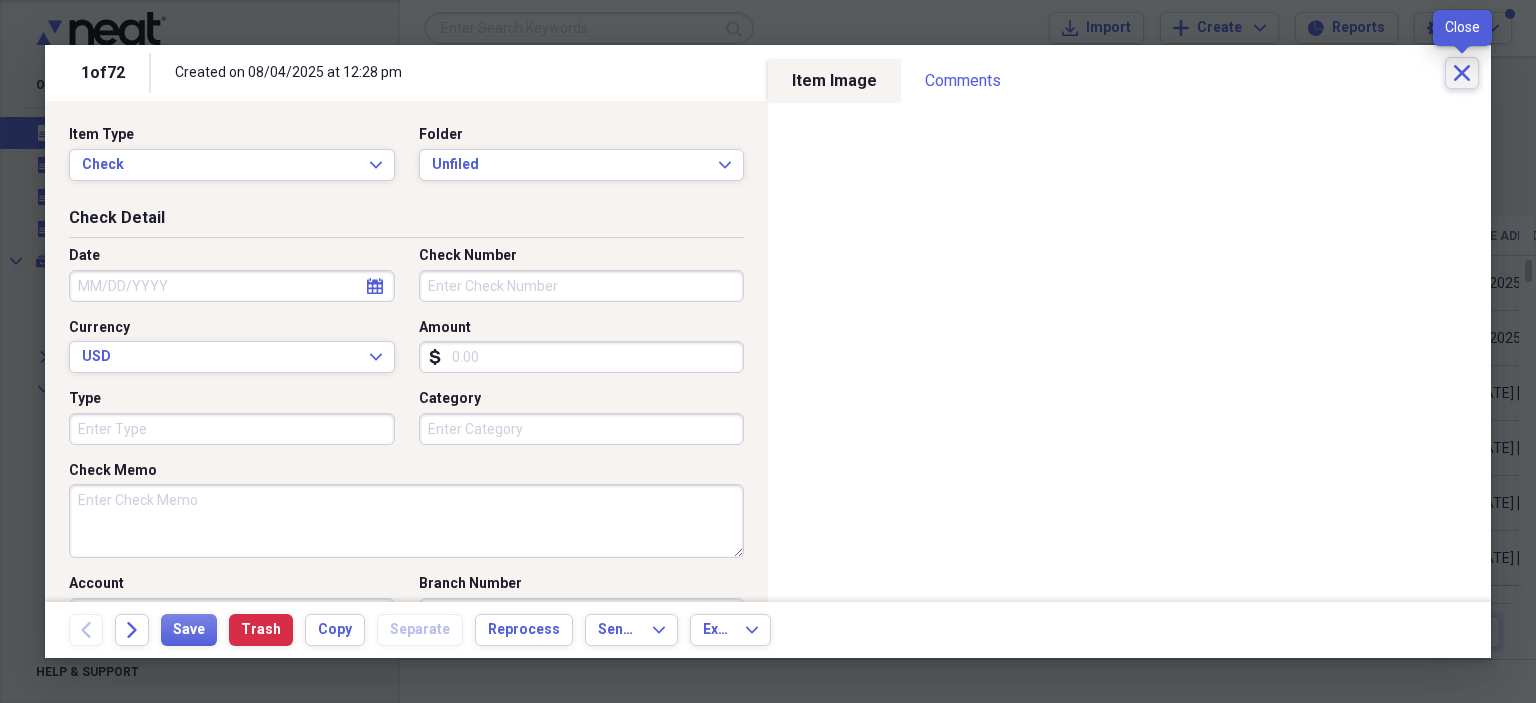 click on "Close" at bounding box center [1462, 73] 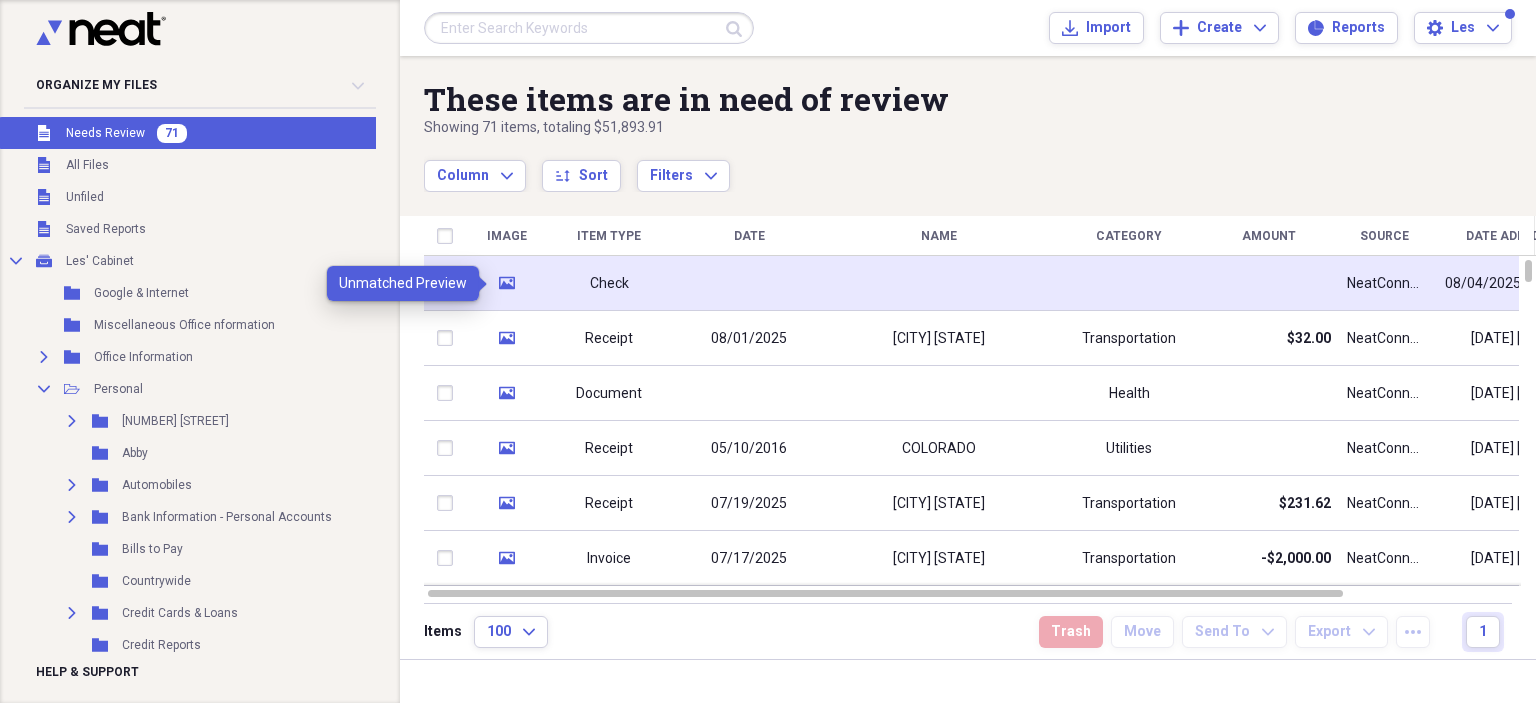 click 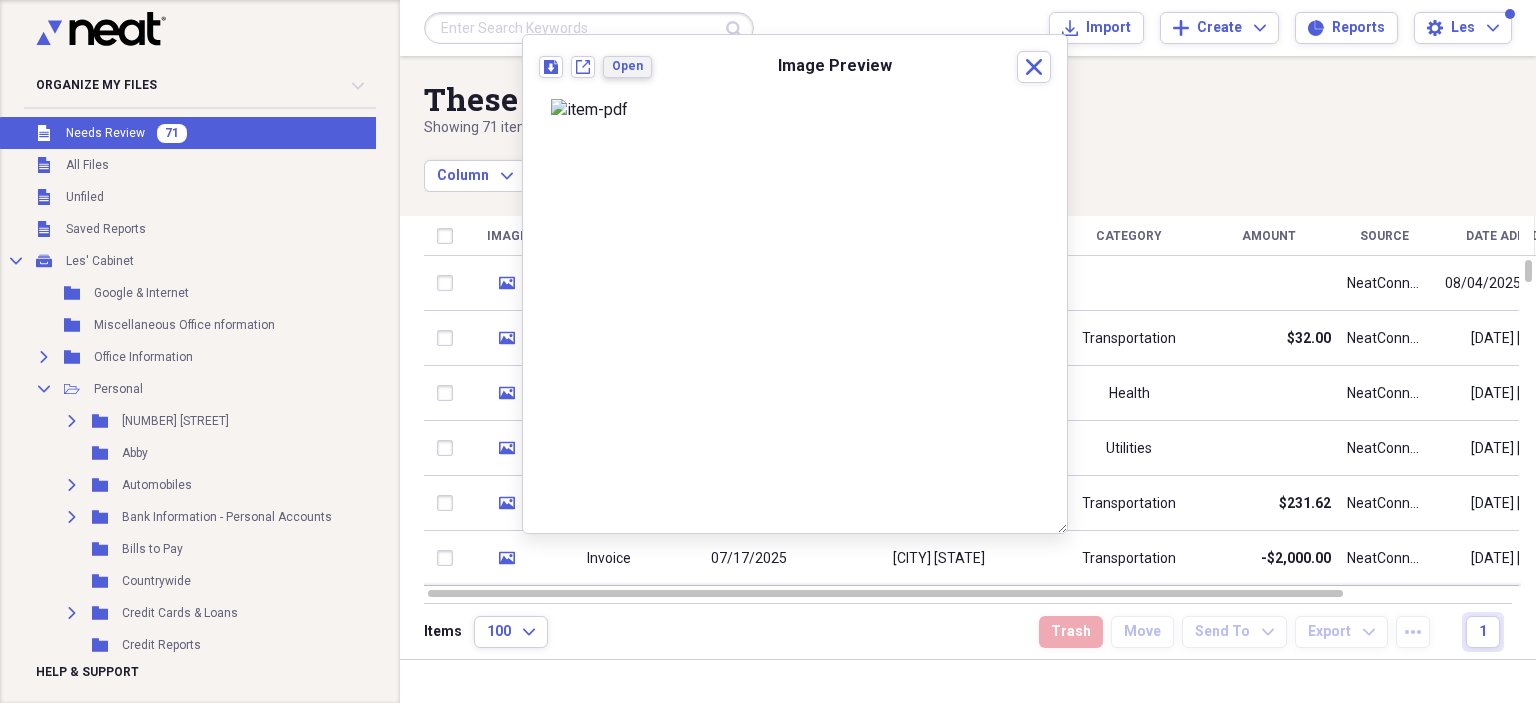 click on "Open" at bounding box center [627, 66] 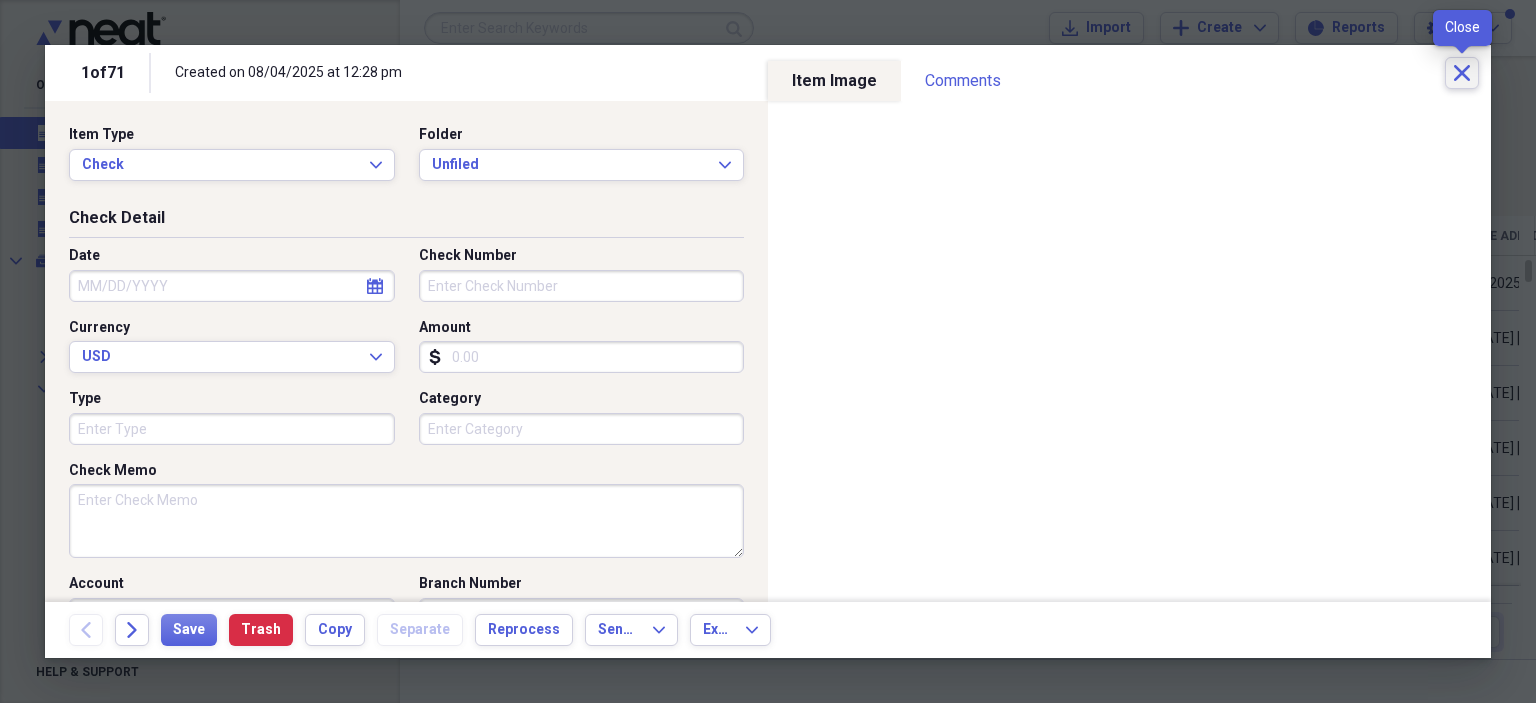 click on "Close" 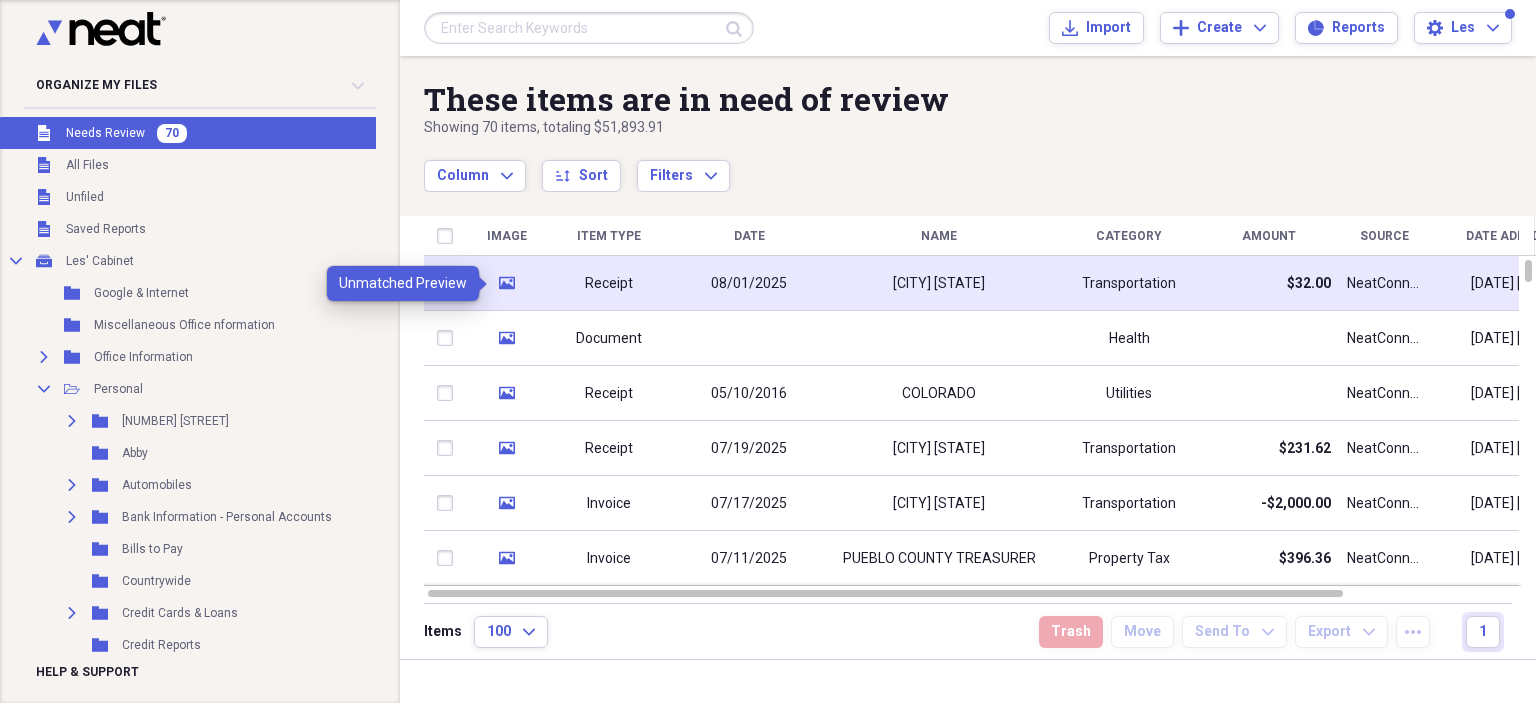 click 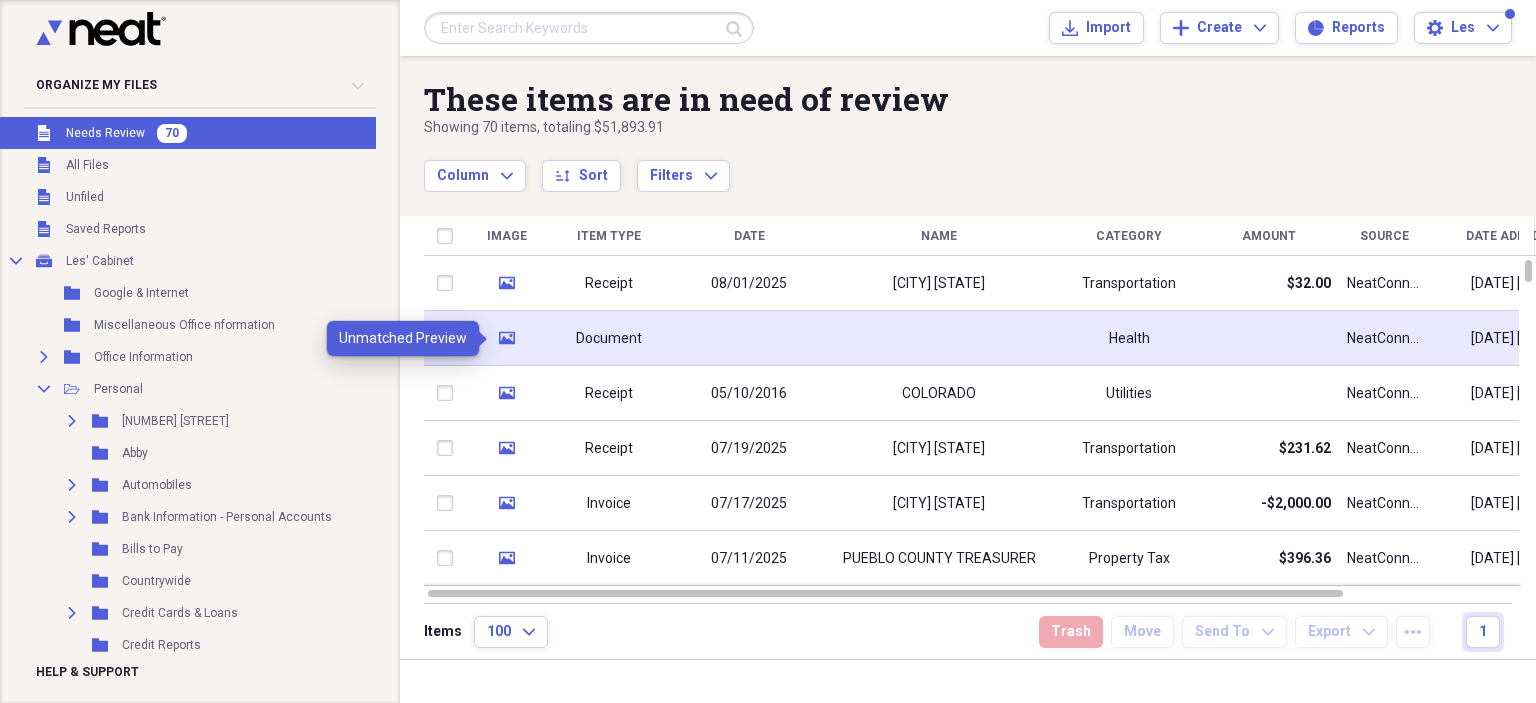 click on "media" 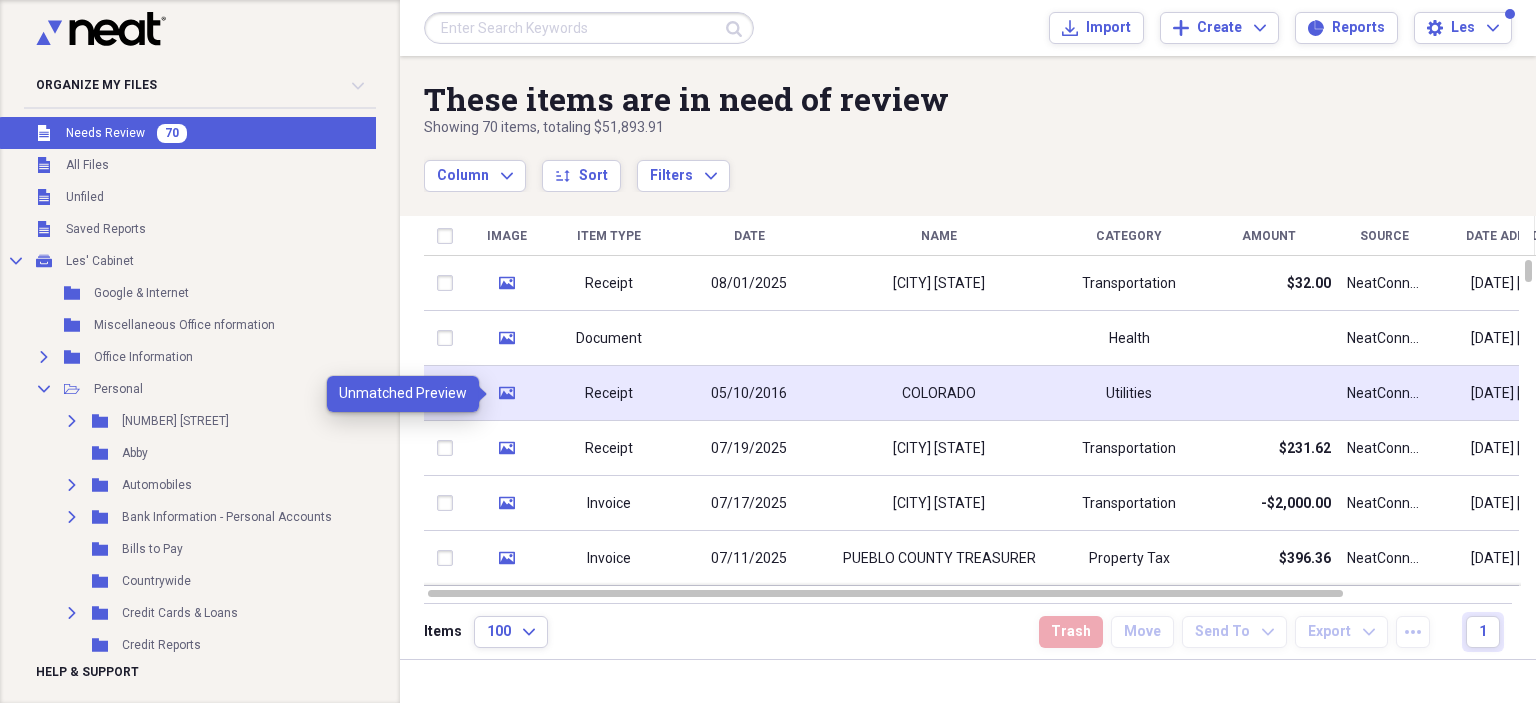 click 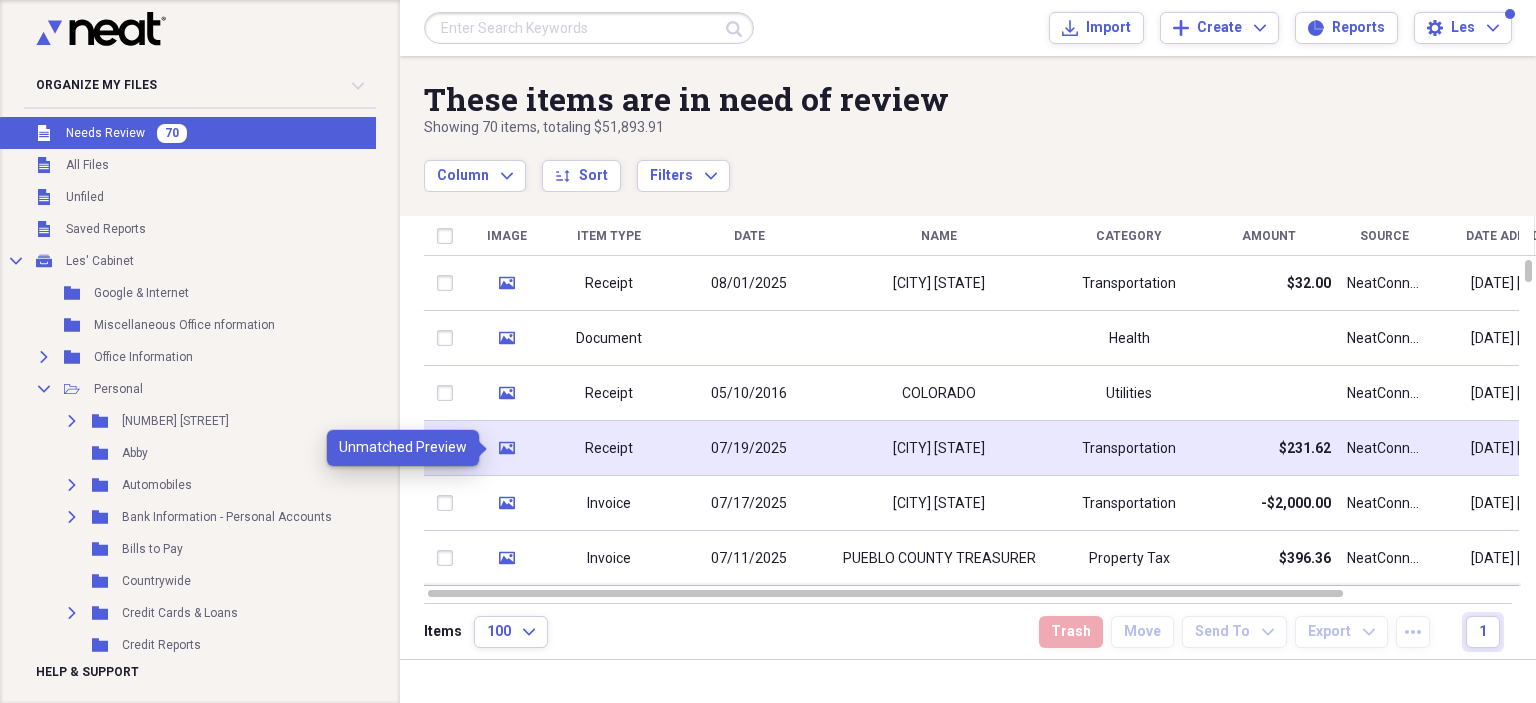 click on "media" 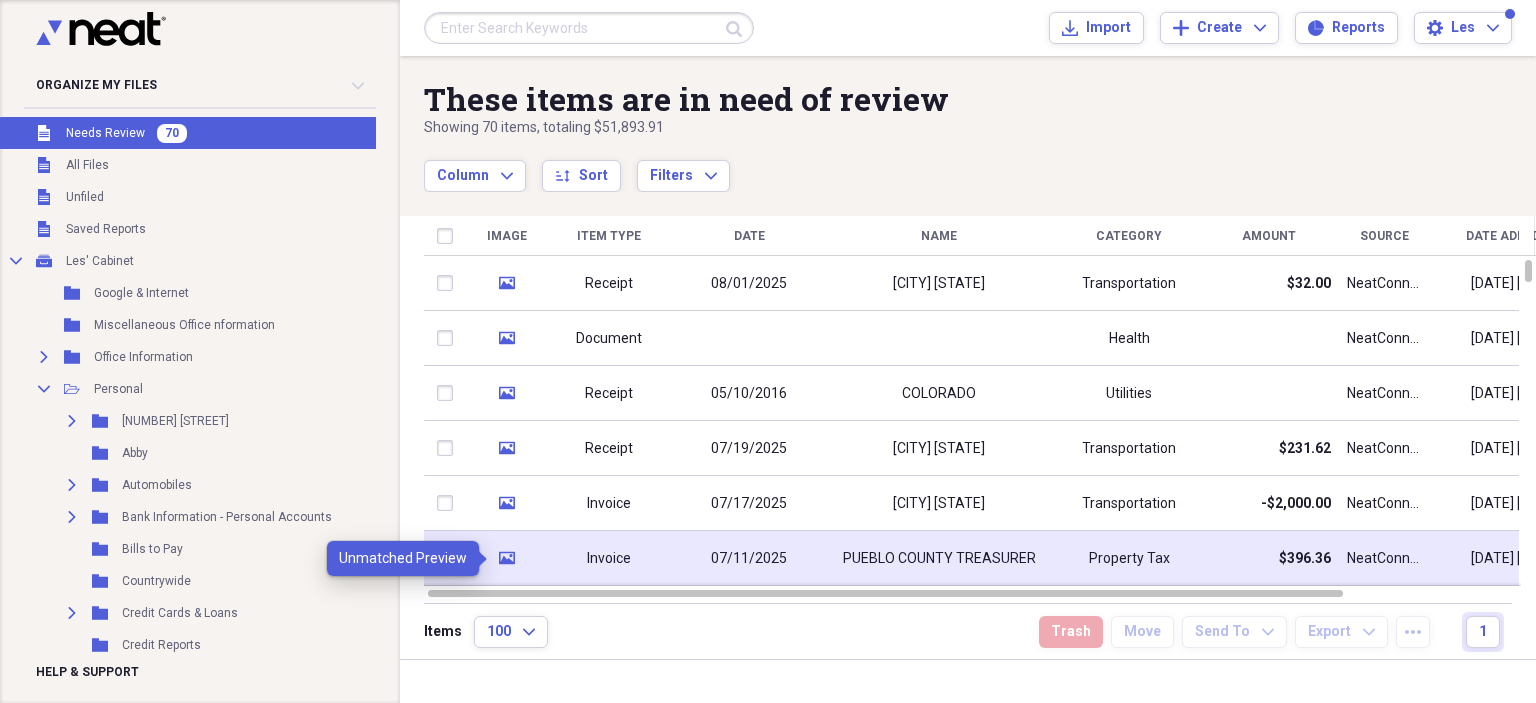 click on "media" 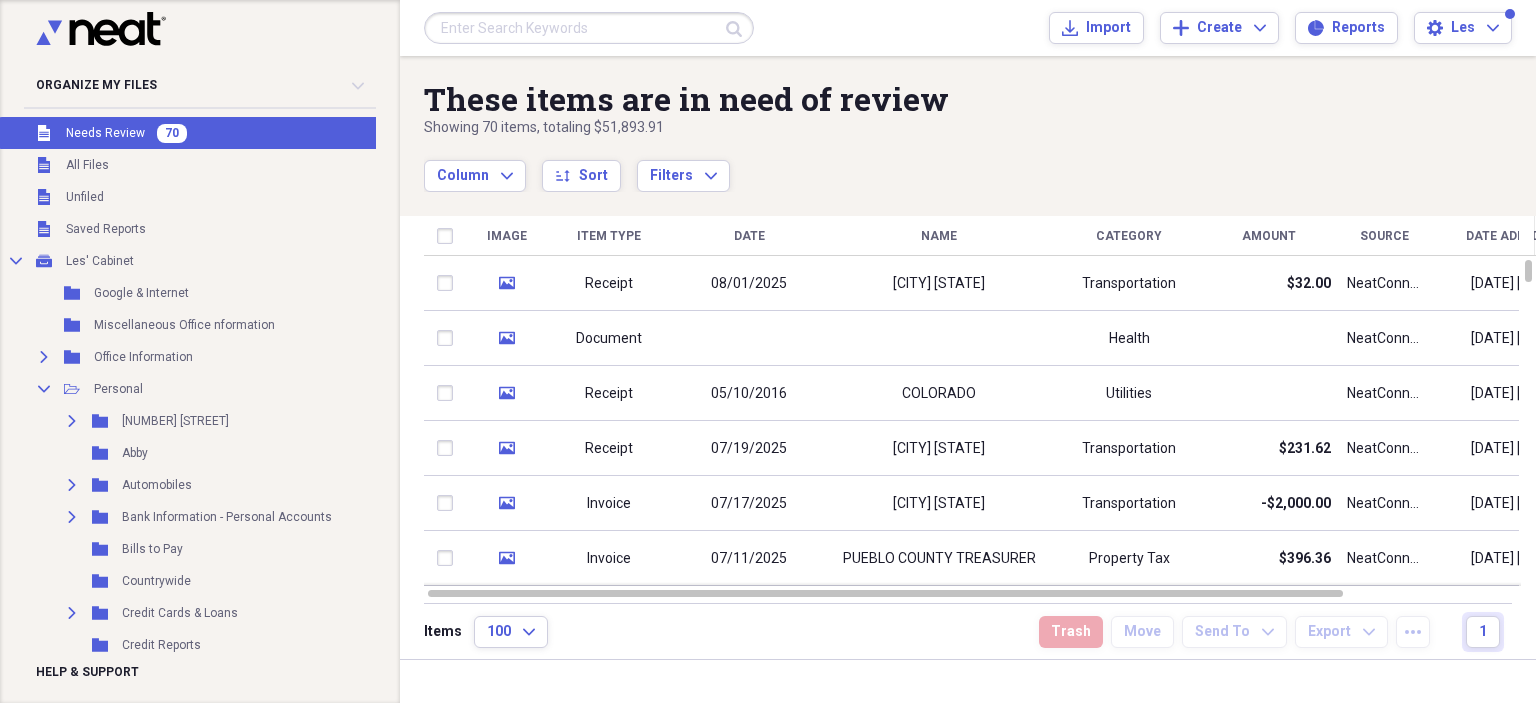click on "These items are in need of review Showing [NUMBER] items , totaling $[AMOUNT] Column Expand sort Sort Filters Expand Create Item Expand" at bounding box center (968, 124) 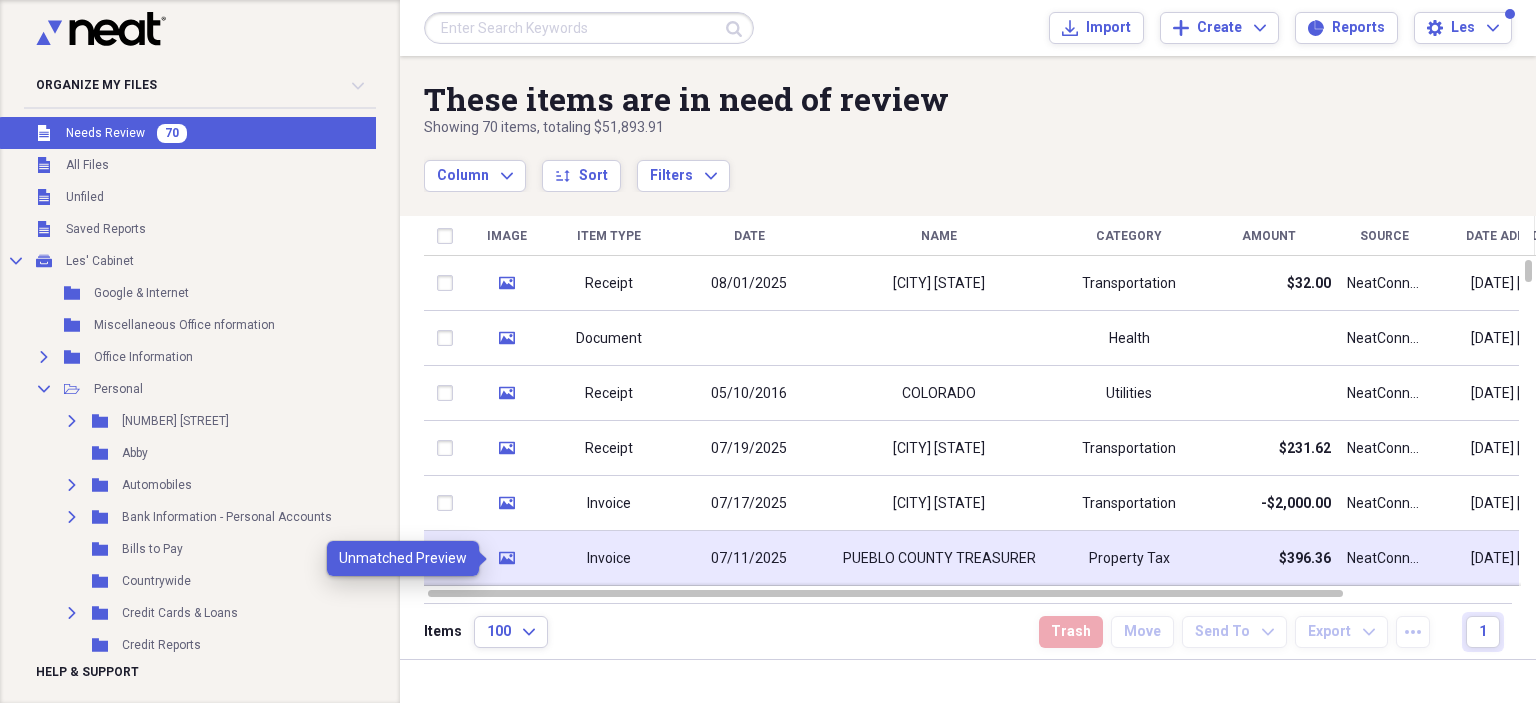 click 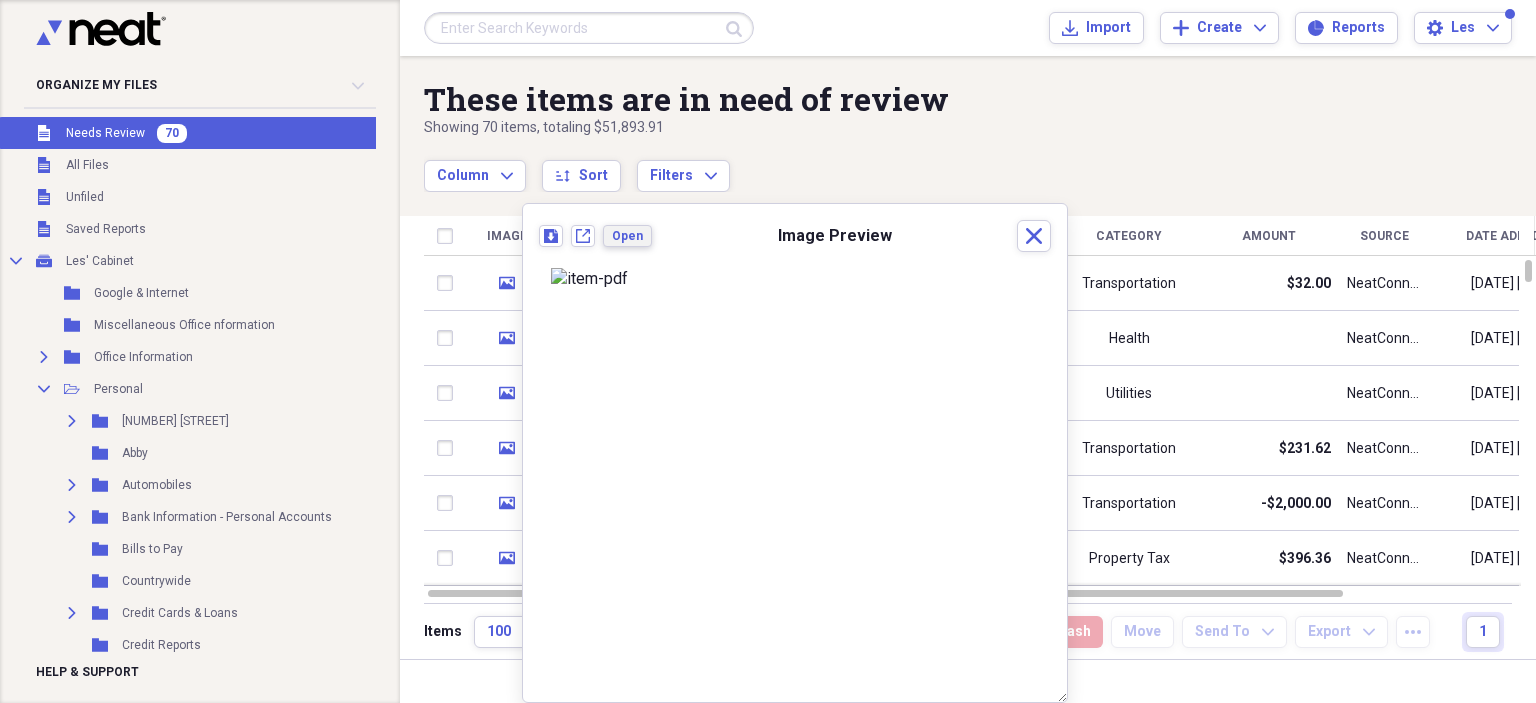 click on "Open" at bounding box center [627, 236] 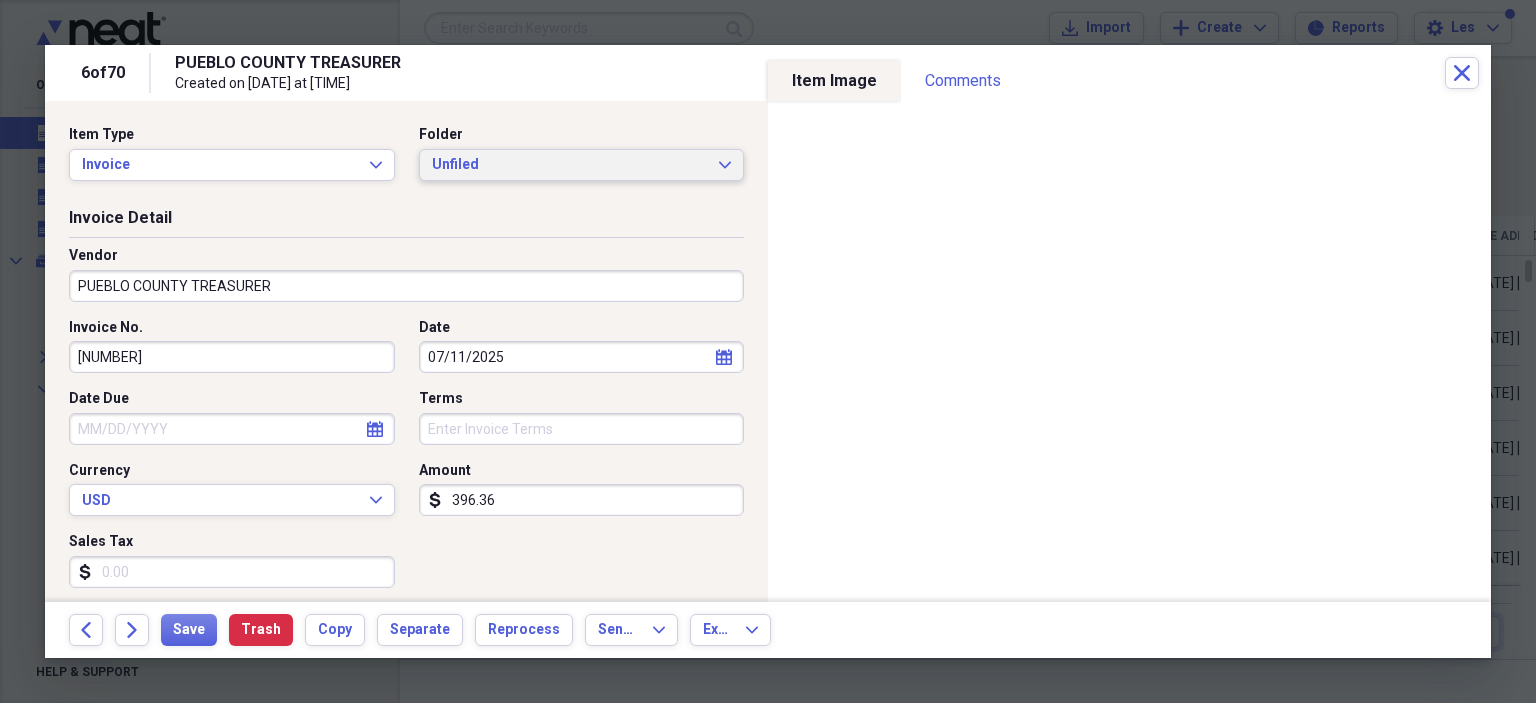click on "Expand" 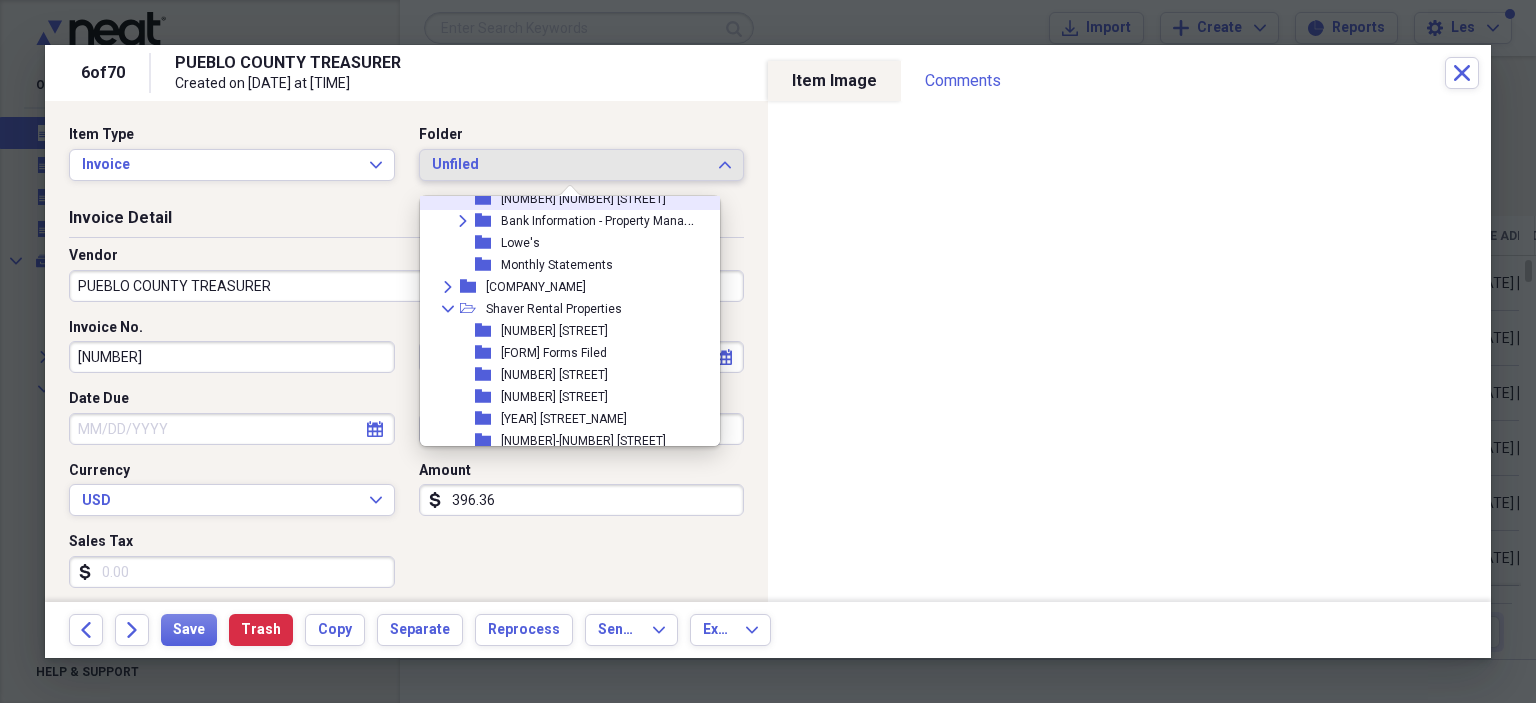 scroll, scrollTop: 1400, scrollLeft: 0, axis: vertical 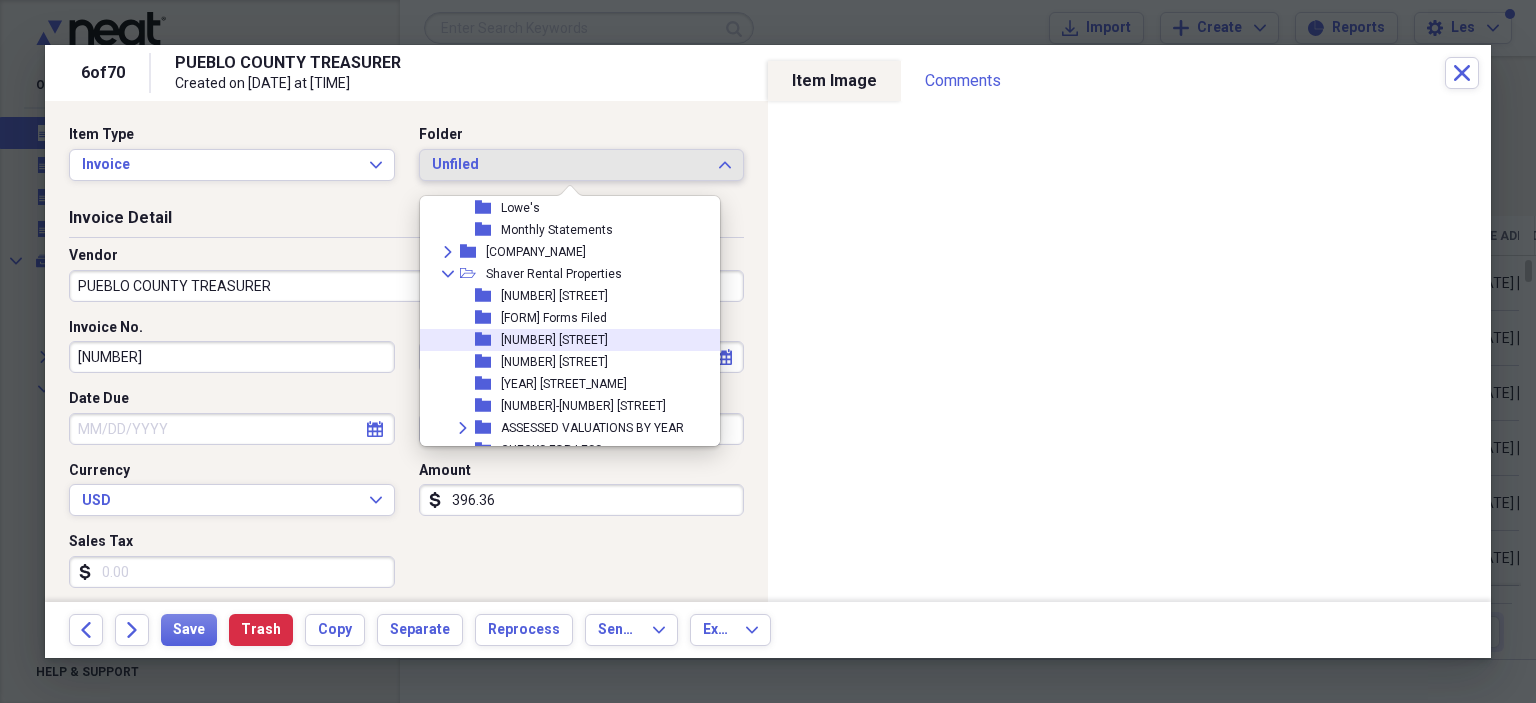 click on "folder" at bounding box center [488, 340] 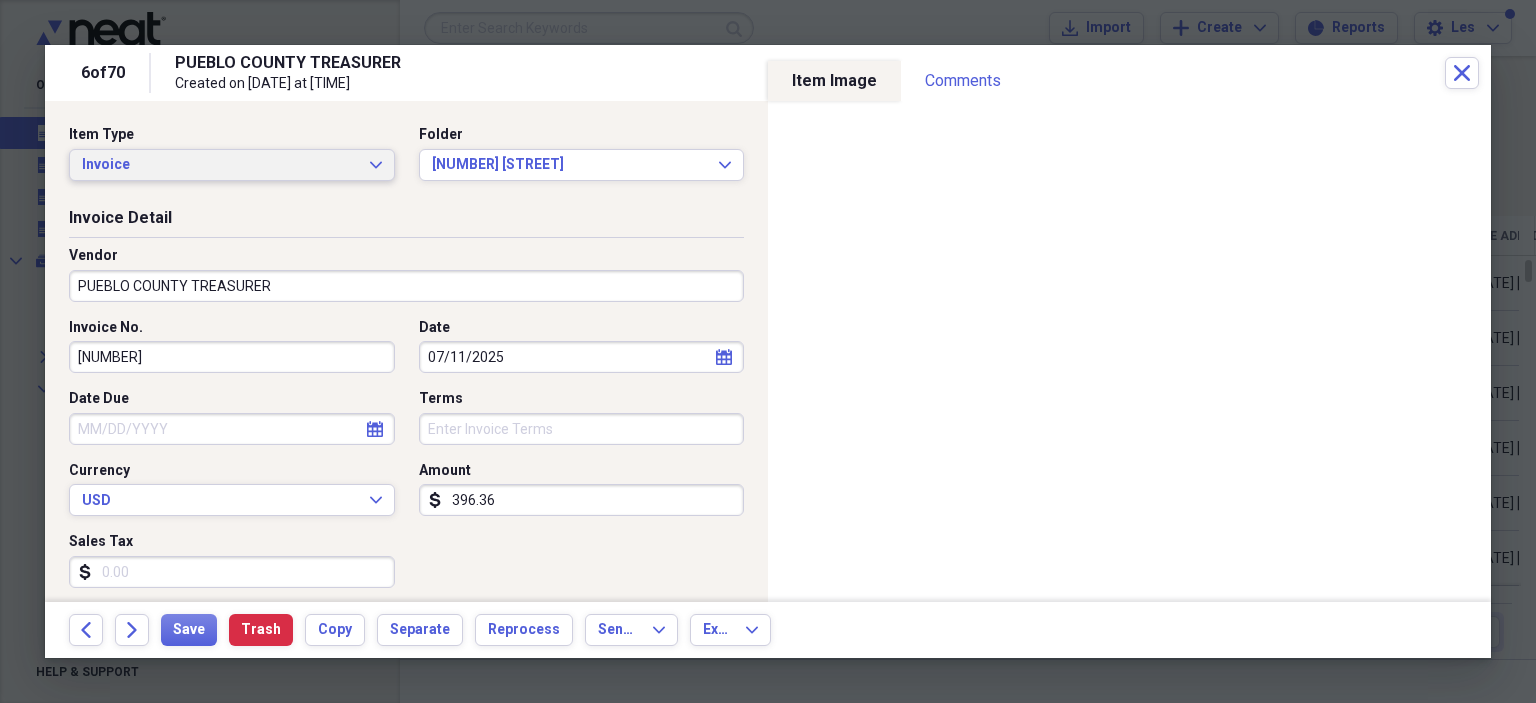 click on "Invoice Expand" at bounding box center (232, 165) 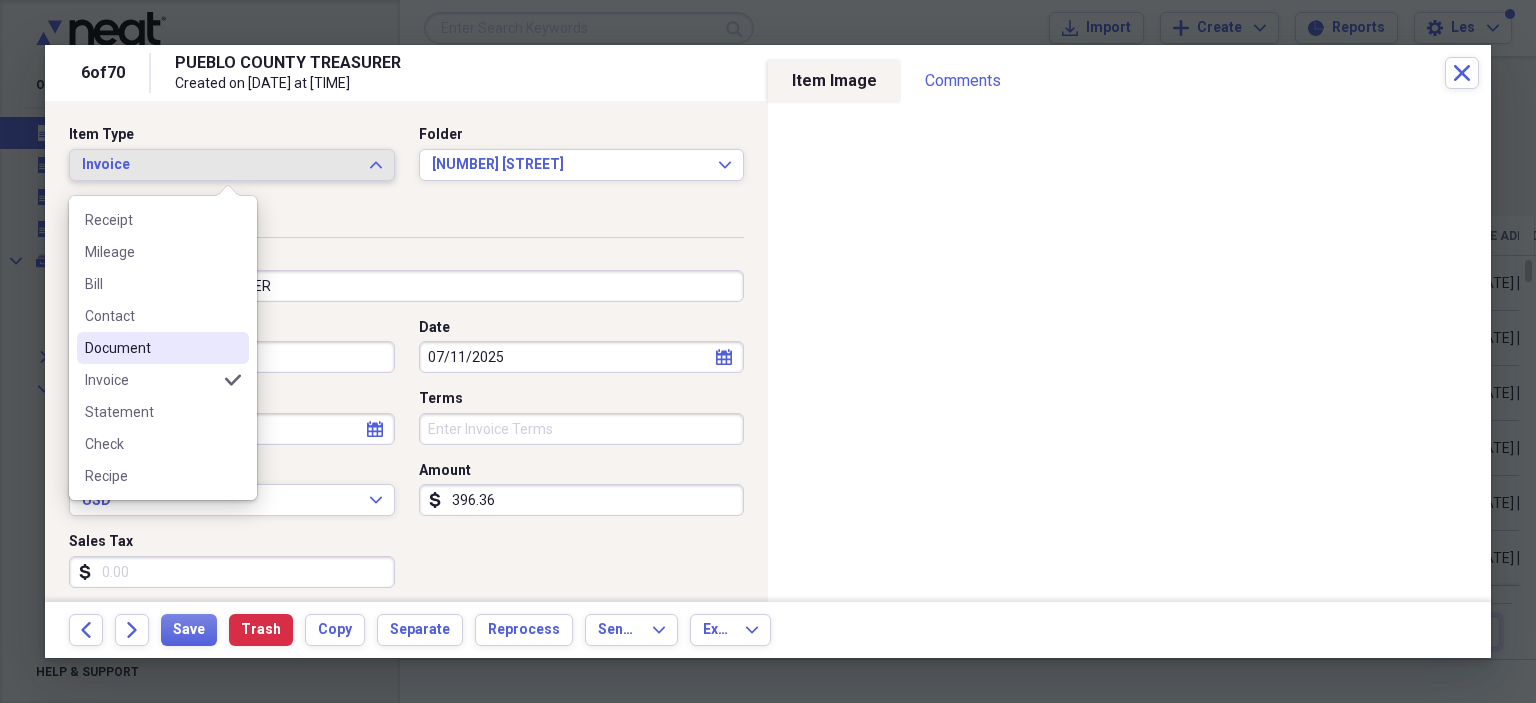 click on "Document" at bounding box center (151, 348) 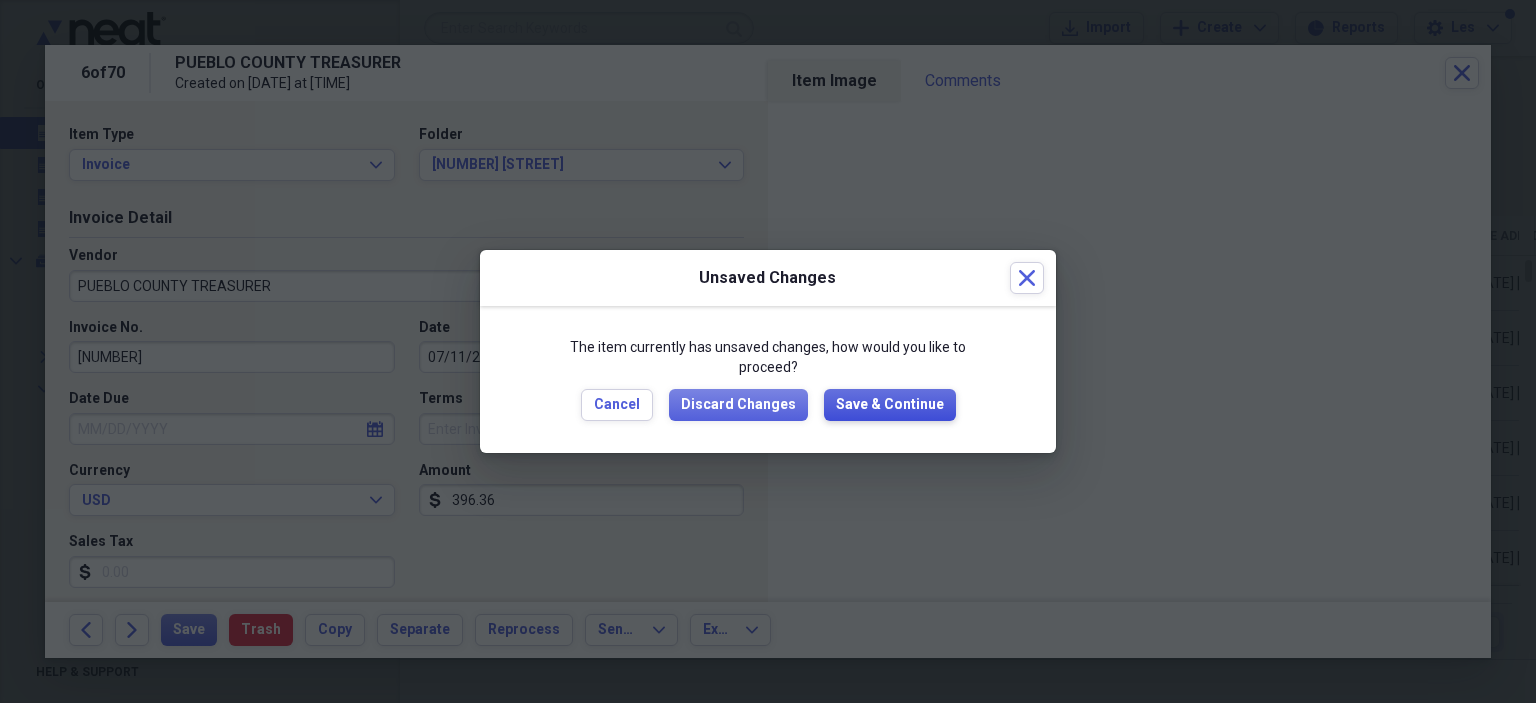 click on "Save & Continue" at bounding box center (890, 405) 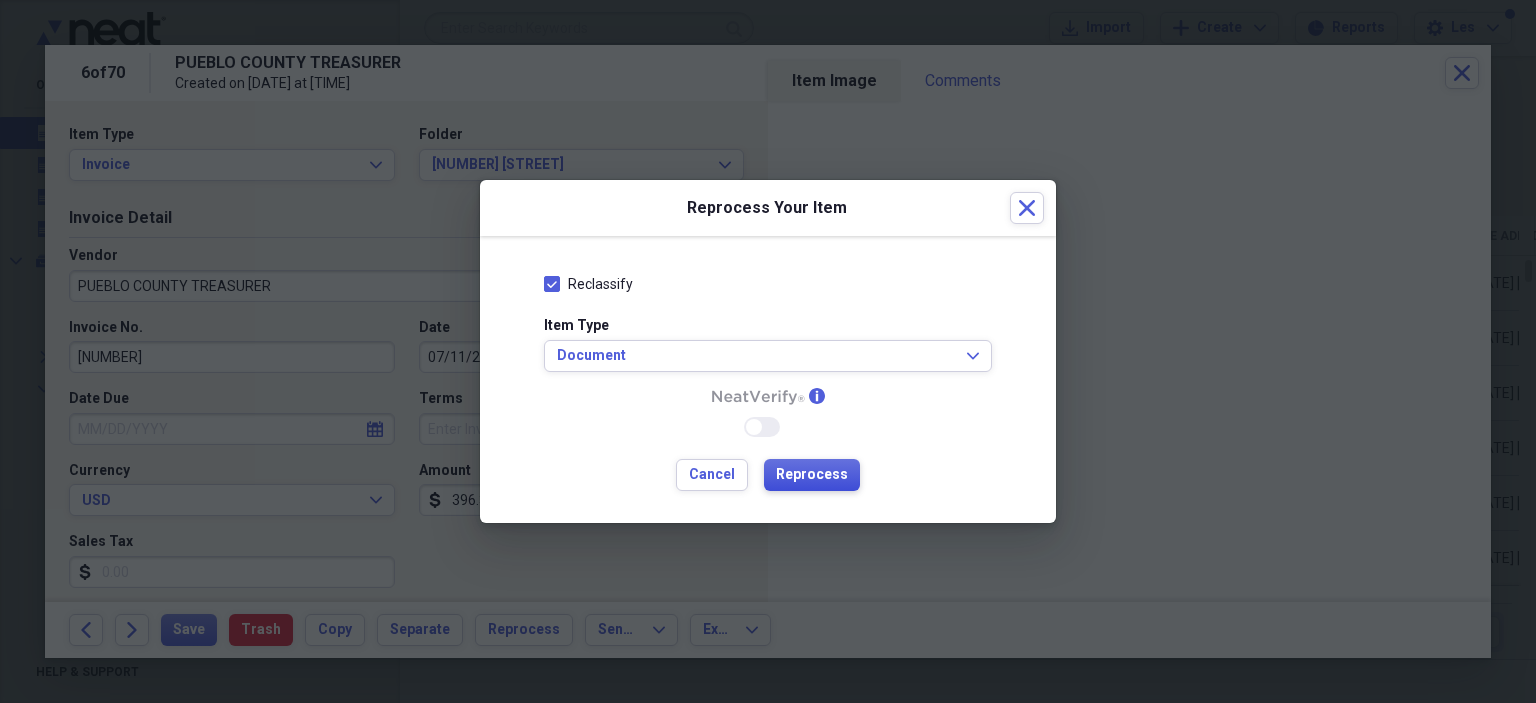 click on "Reprocess" at bounding box center [812, 475] 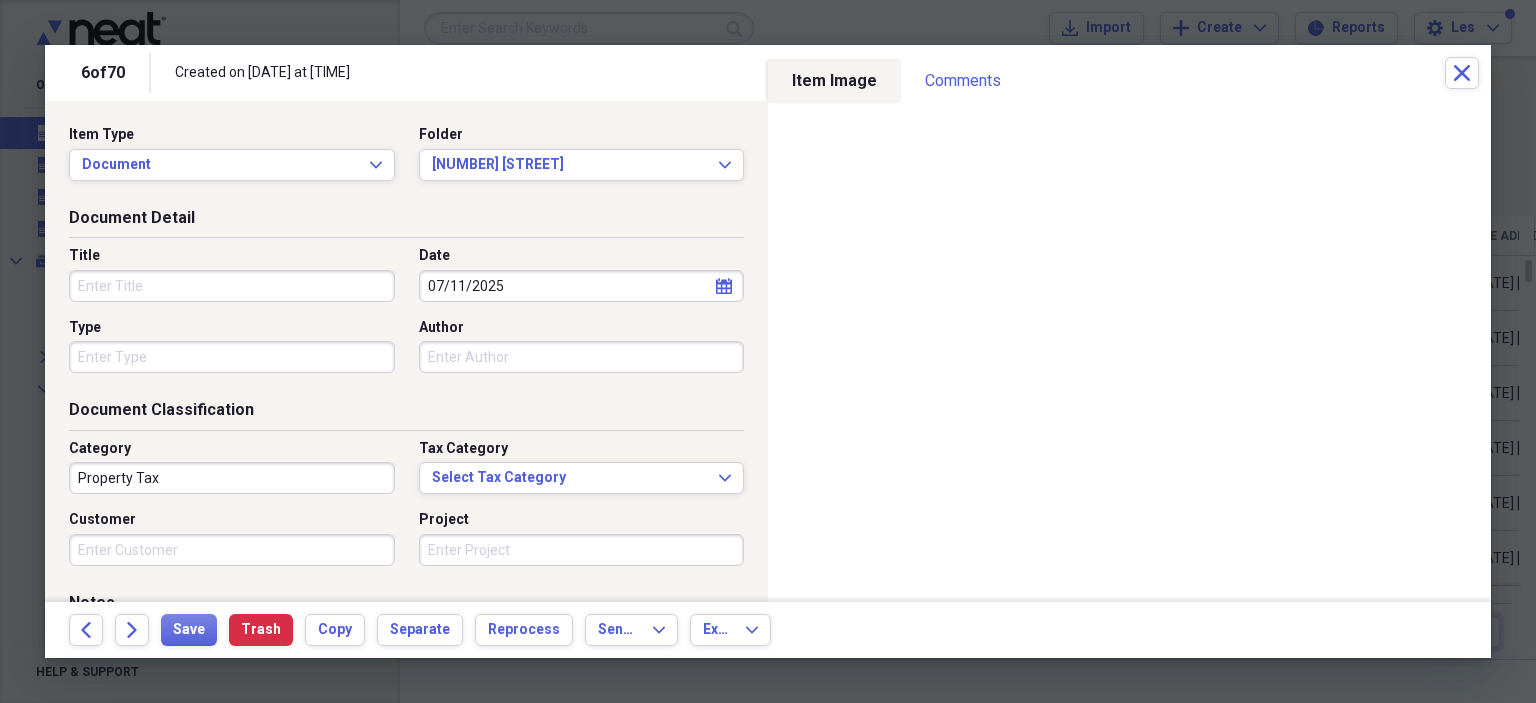 click on "Title" at bounding box center [232, 286] 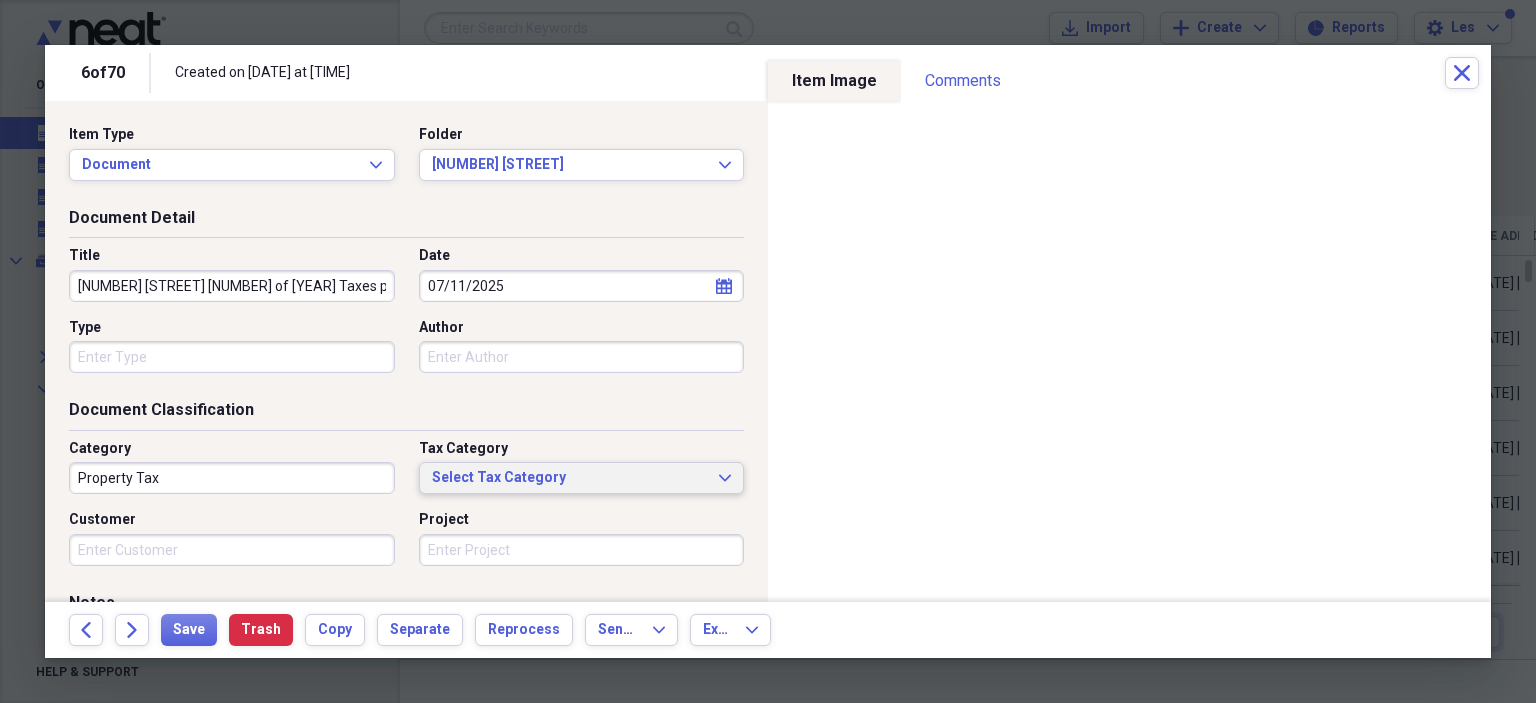 type on "[NUMBER] [STREET] [NUMBER] of [YEAR] Taxes pd in [YEAR]" 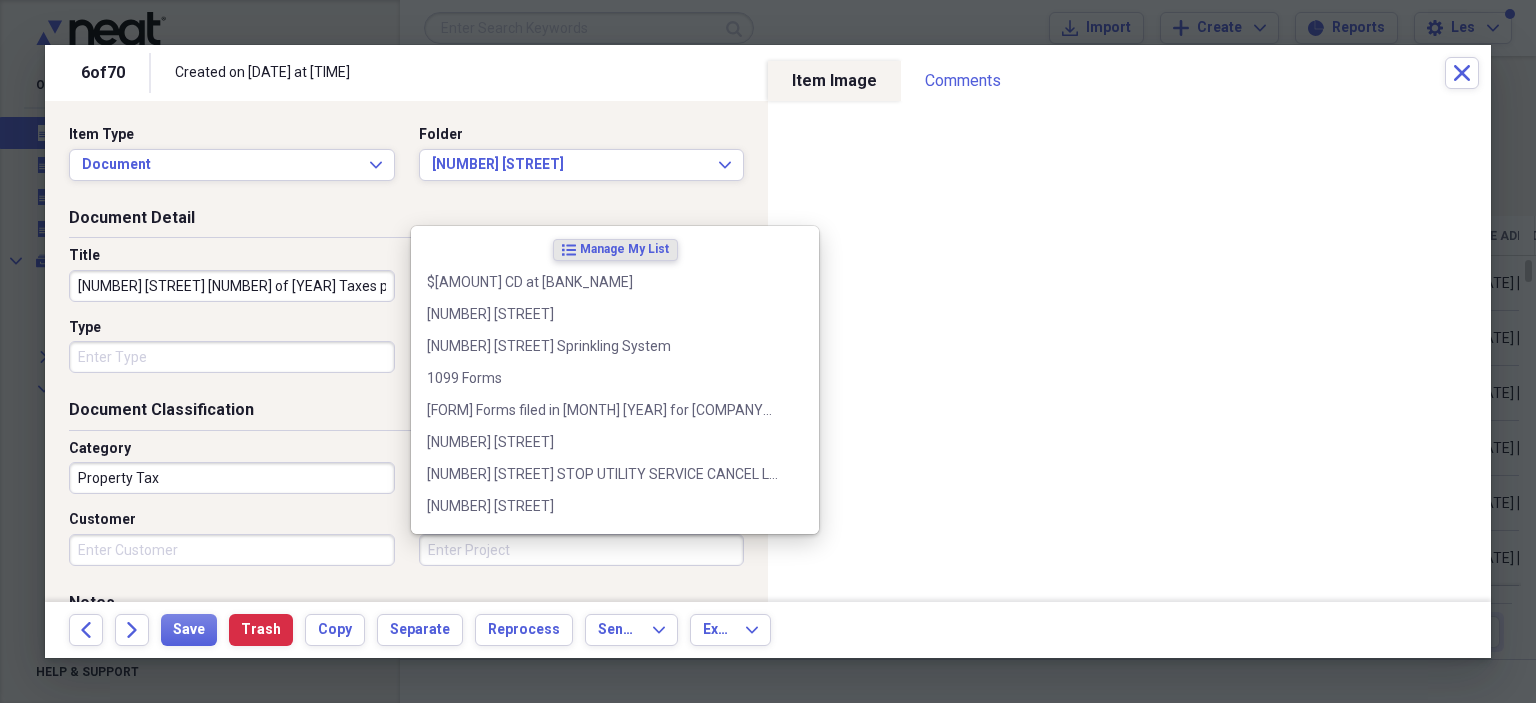 click on "Project" at bounding box center [582, 550] 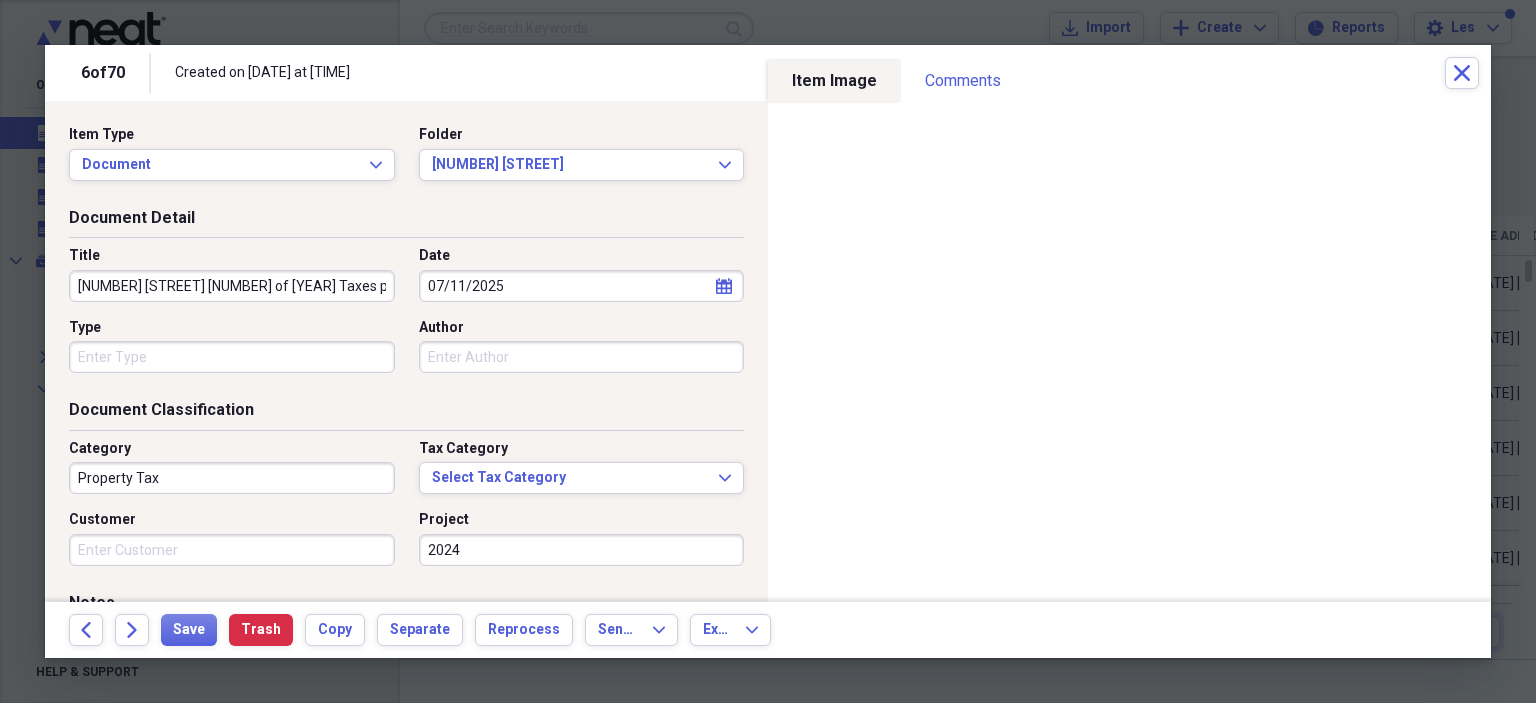 click on "Document Detail Title [NUMBER] [STREET] [NUMBER] of [YEAR] Taxes pd in [YEAR] Date [DATE] calendar Calendar Type Author" at bounding box center (406, 303) 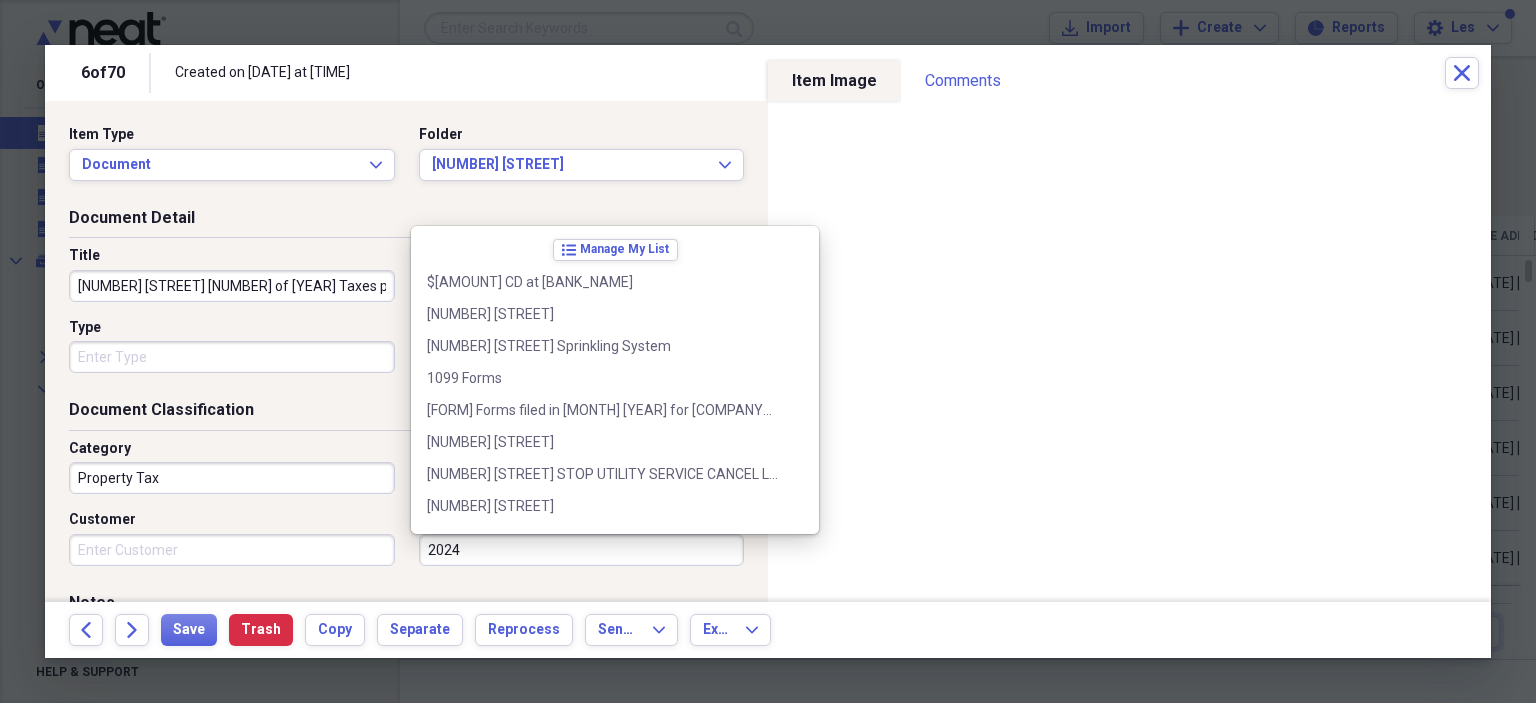 scroll, scrollTop: 1276, scrollLeft: 0, axis: vertical 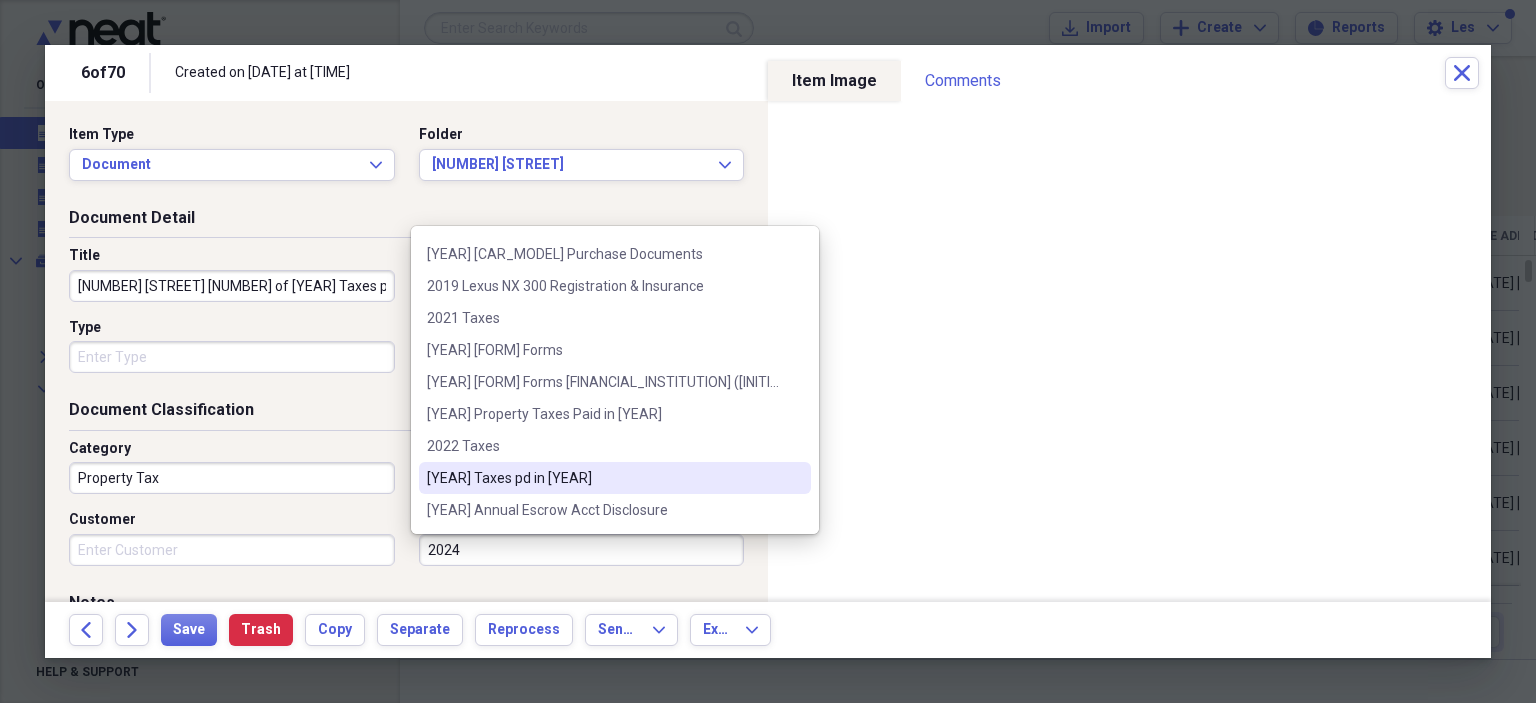 click on "2024" at bounding box center (582, 550) 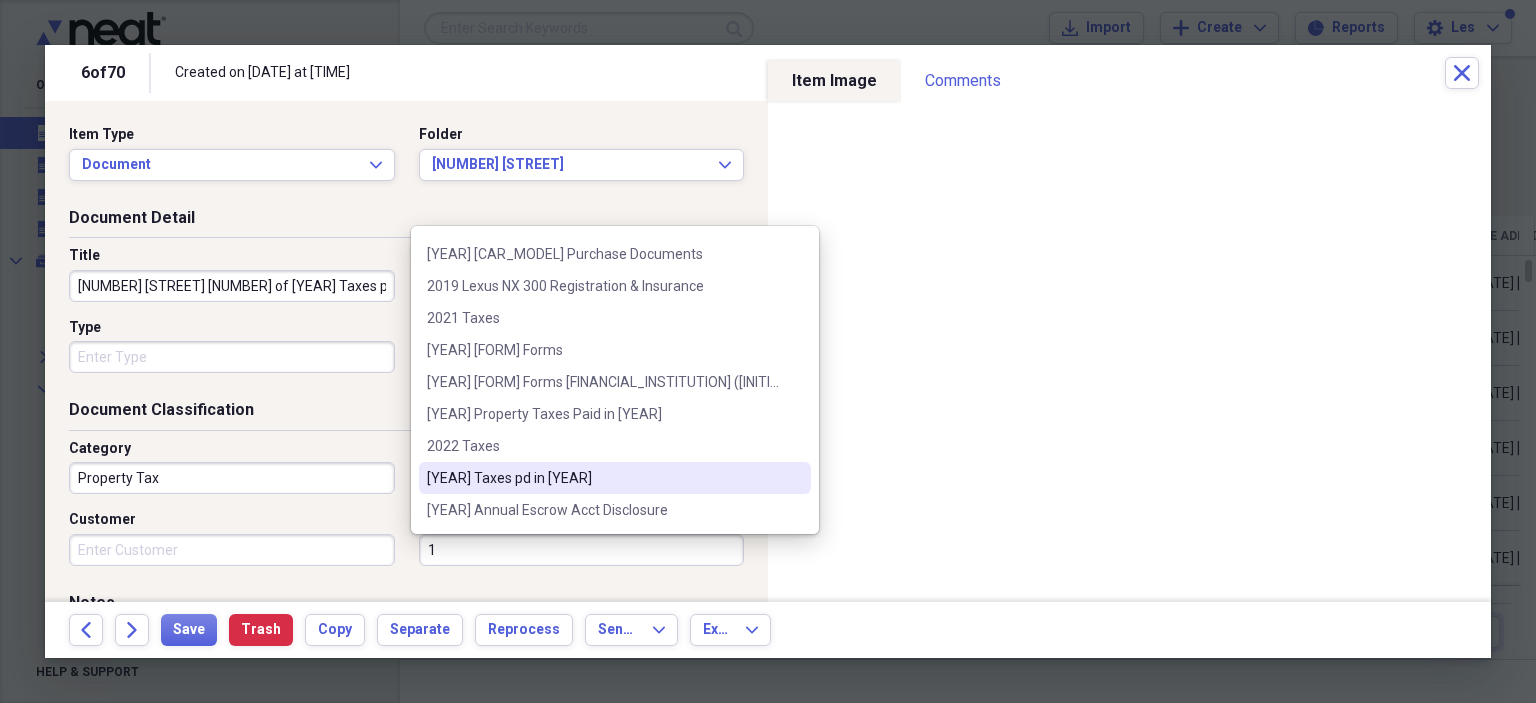 scroll, scrollTop: 0, scrollLeft: 0, axis: both 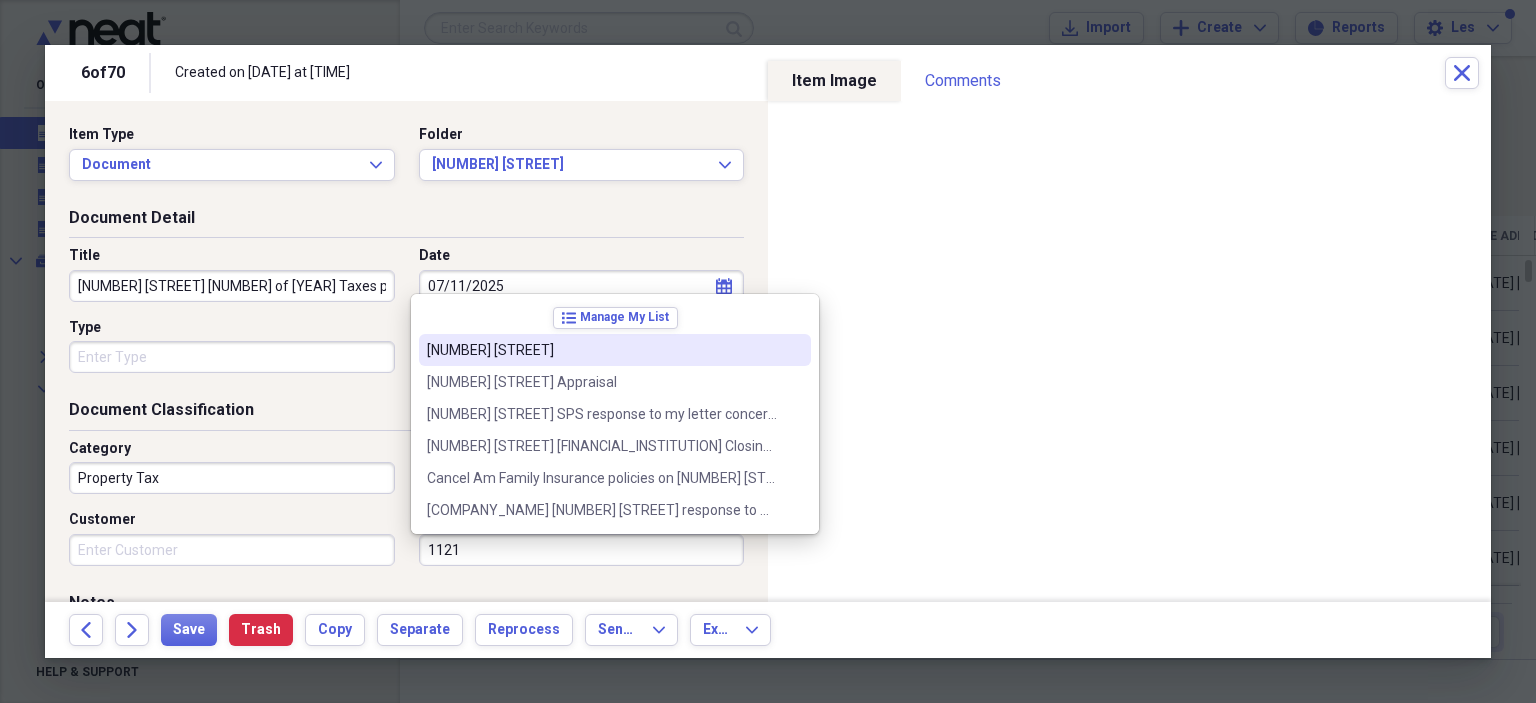 click on "[NUMBER] [STREET]" at bounding box center (603, 350) 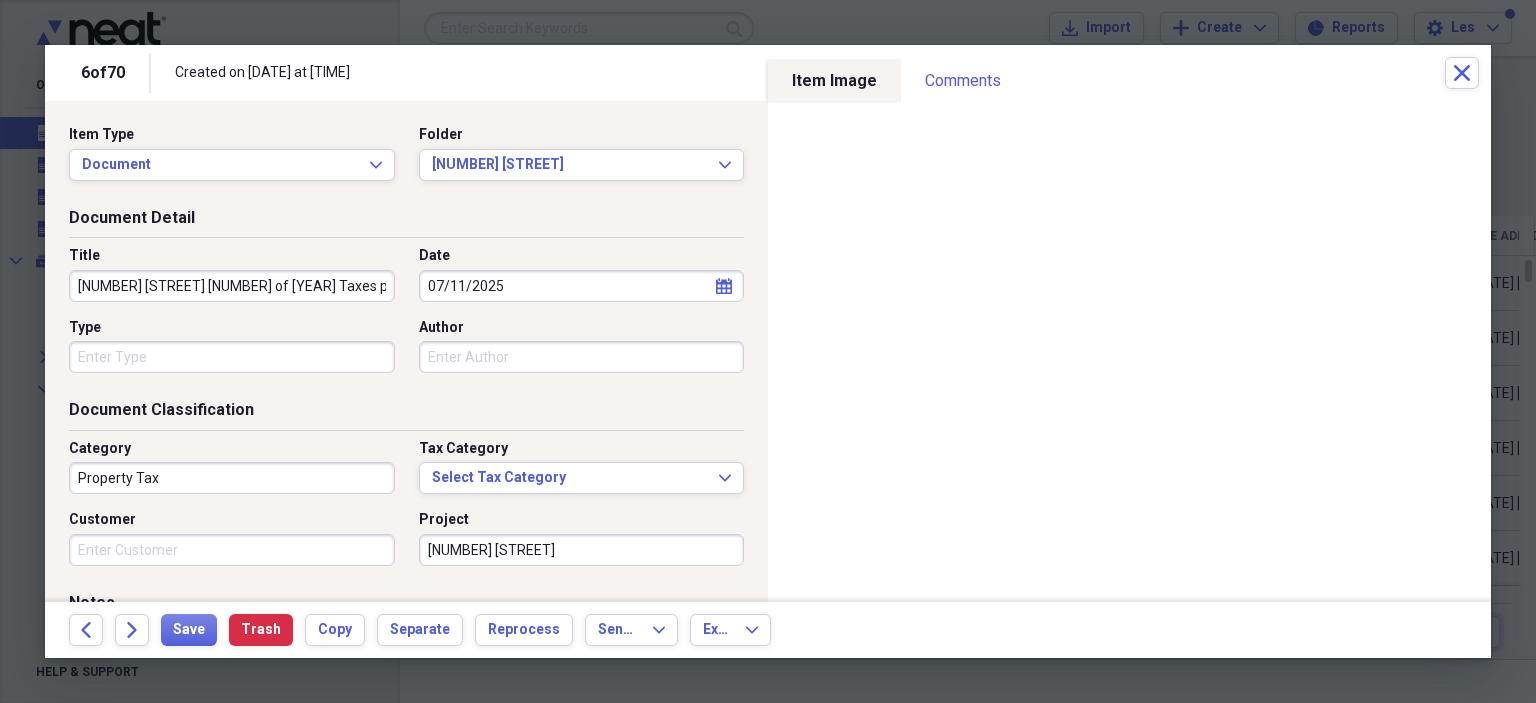 drag, startPoint x: 73, startPoint y: 283, endPoint x: 409, endPoint y: 305, distance: 336.71948 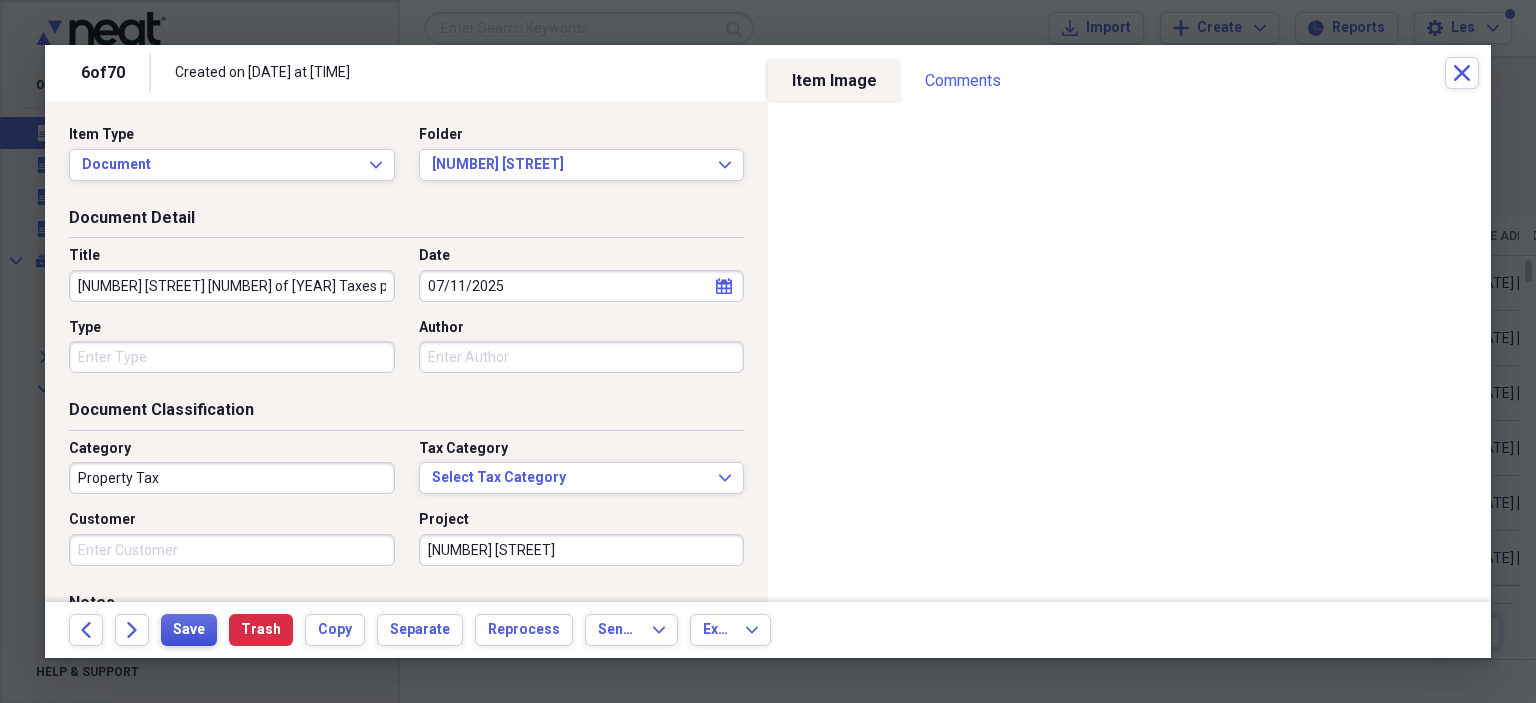 click on "Save" at bounding box center [189, 630] 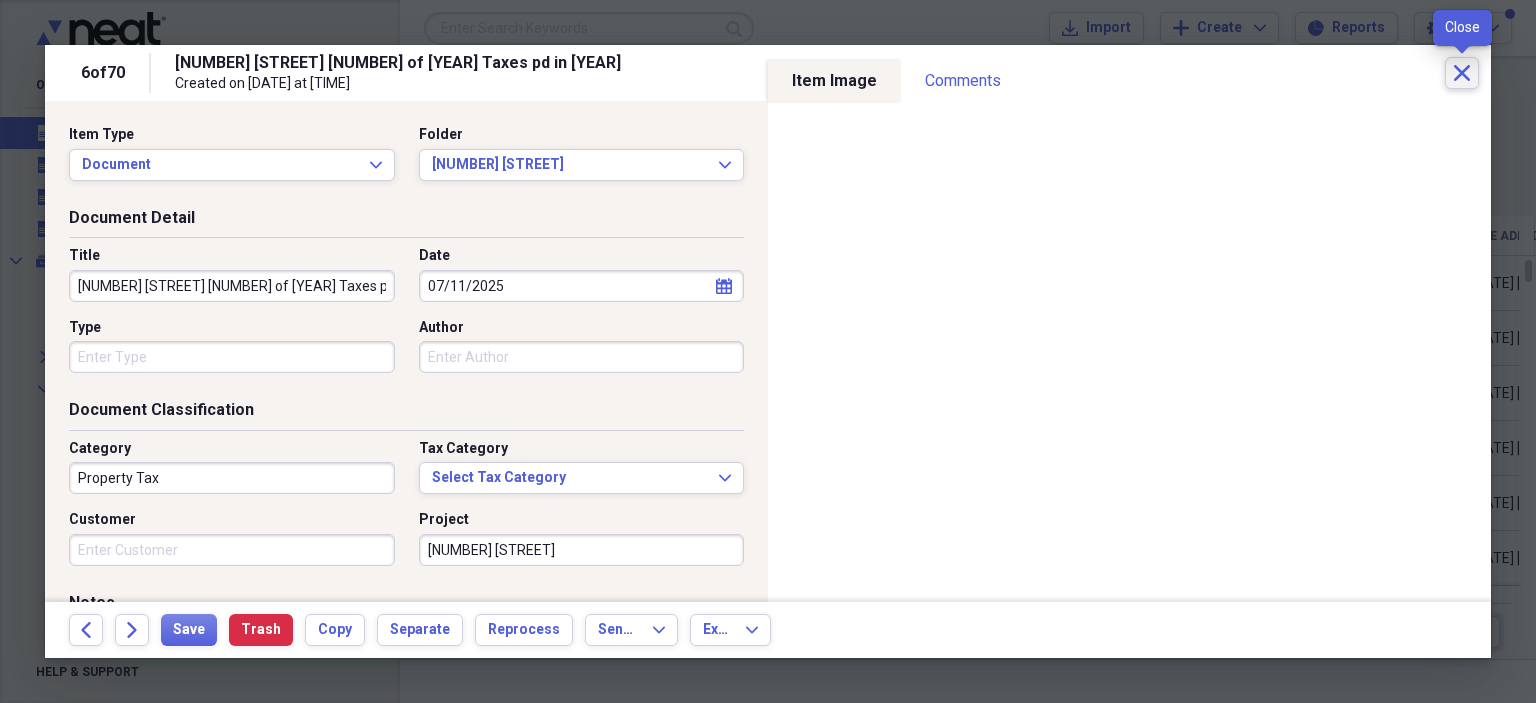 click on "Close" 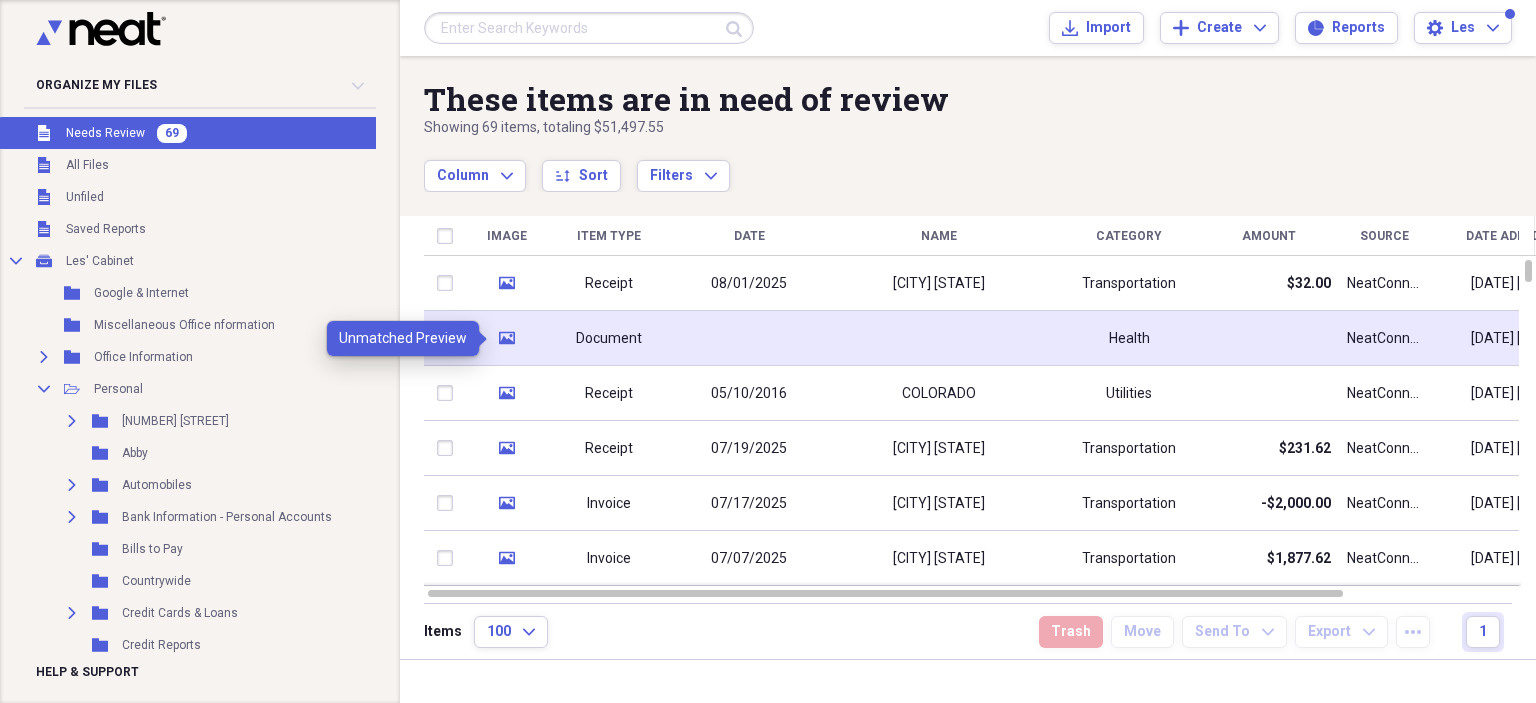 click on "media" 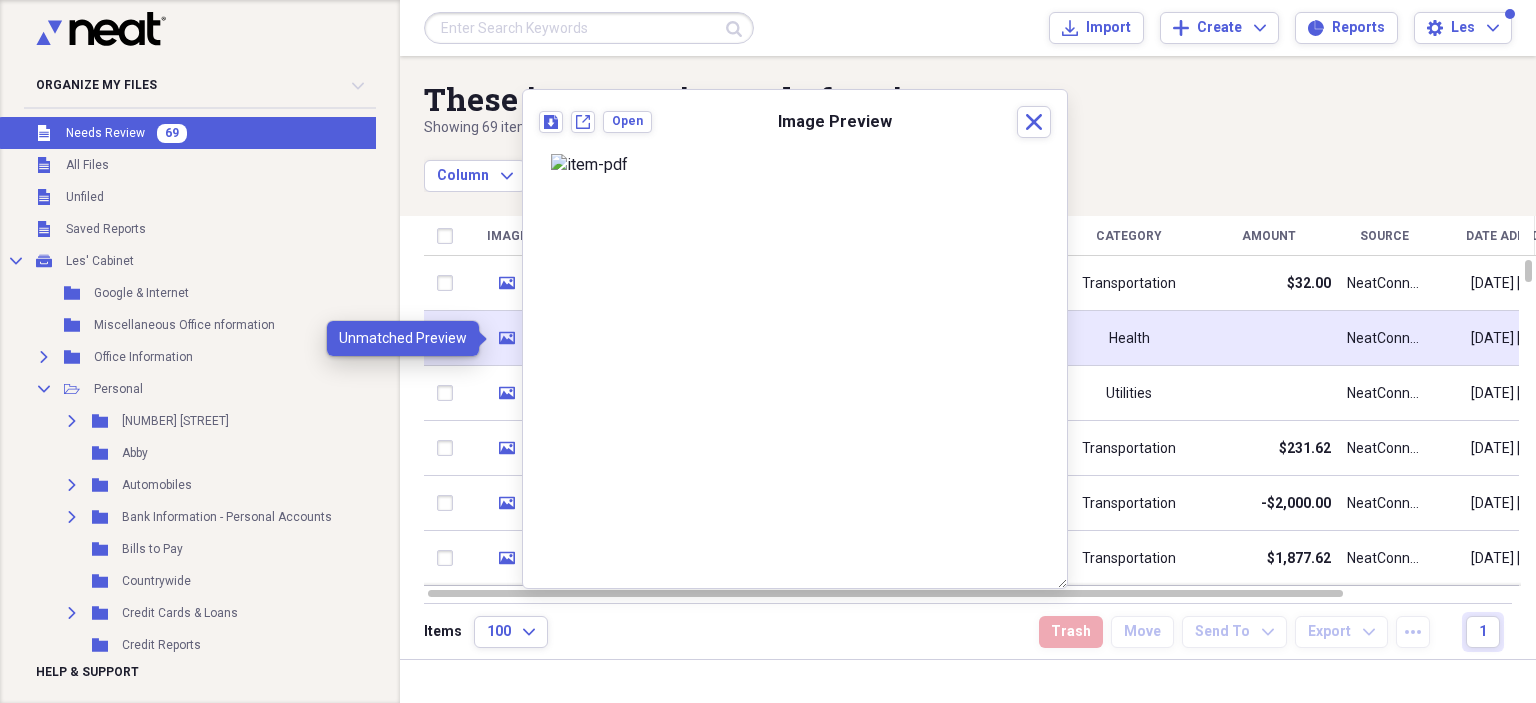 click on "media" 